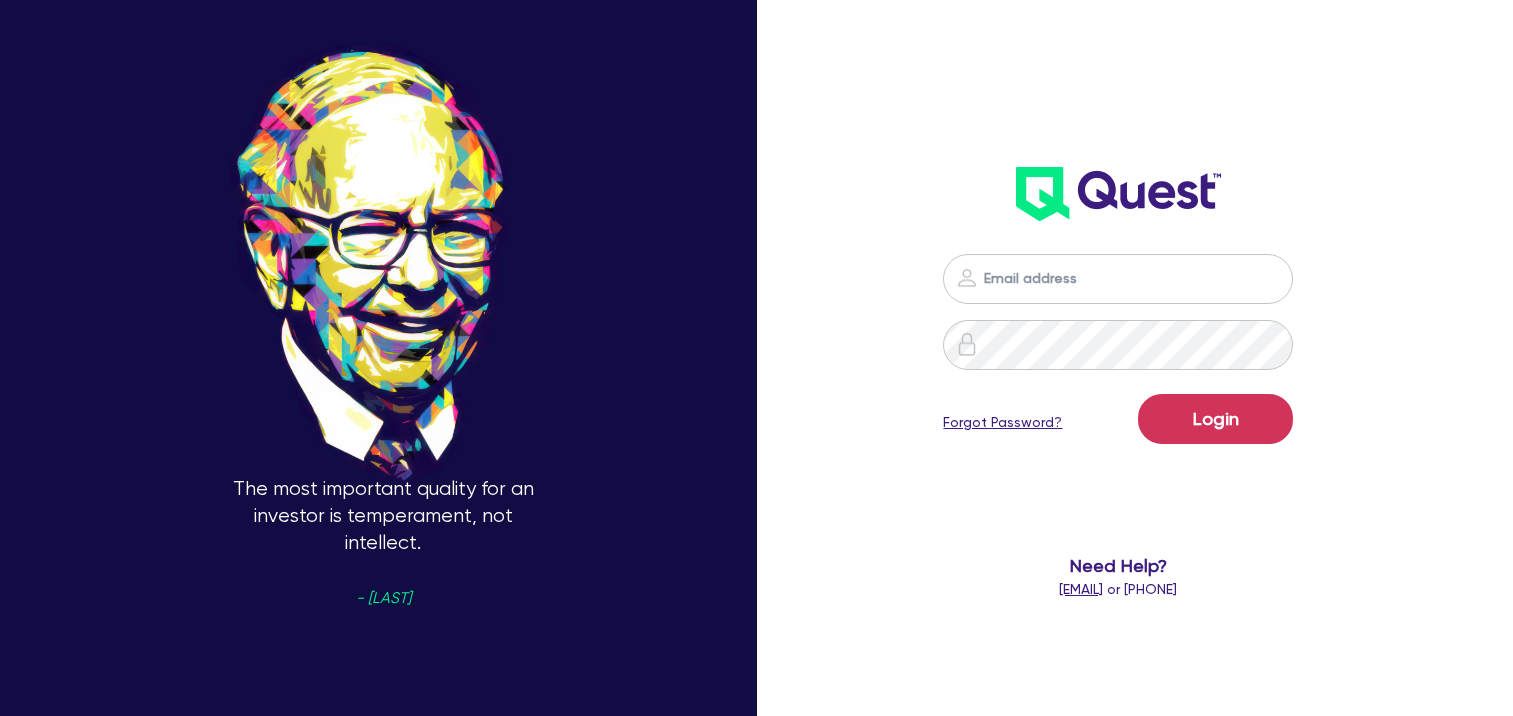 scroll, scrollTop: 0, scrollLeft: 0, axis: both 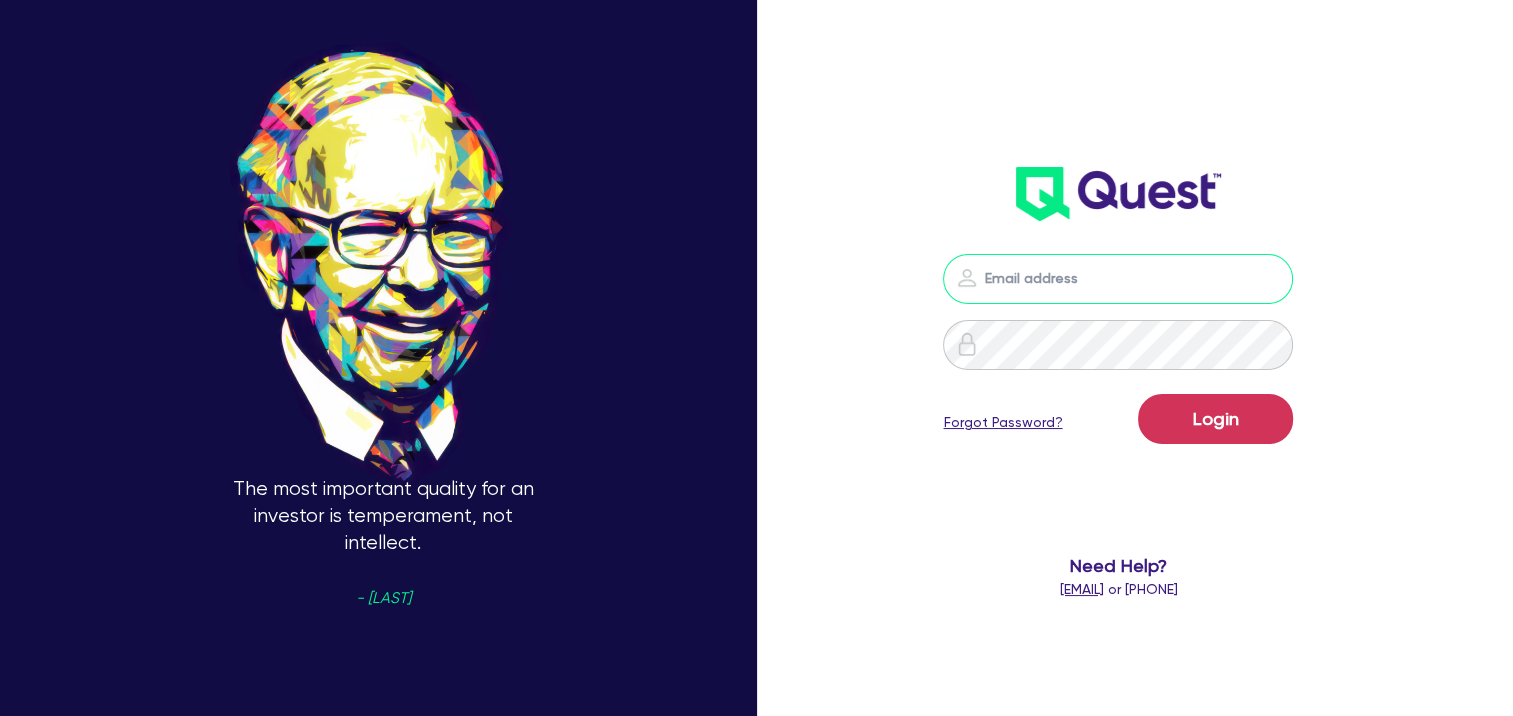 type on "[EMAIL]" 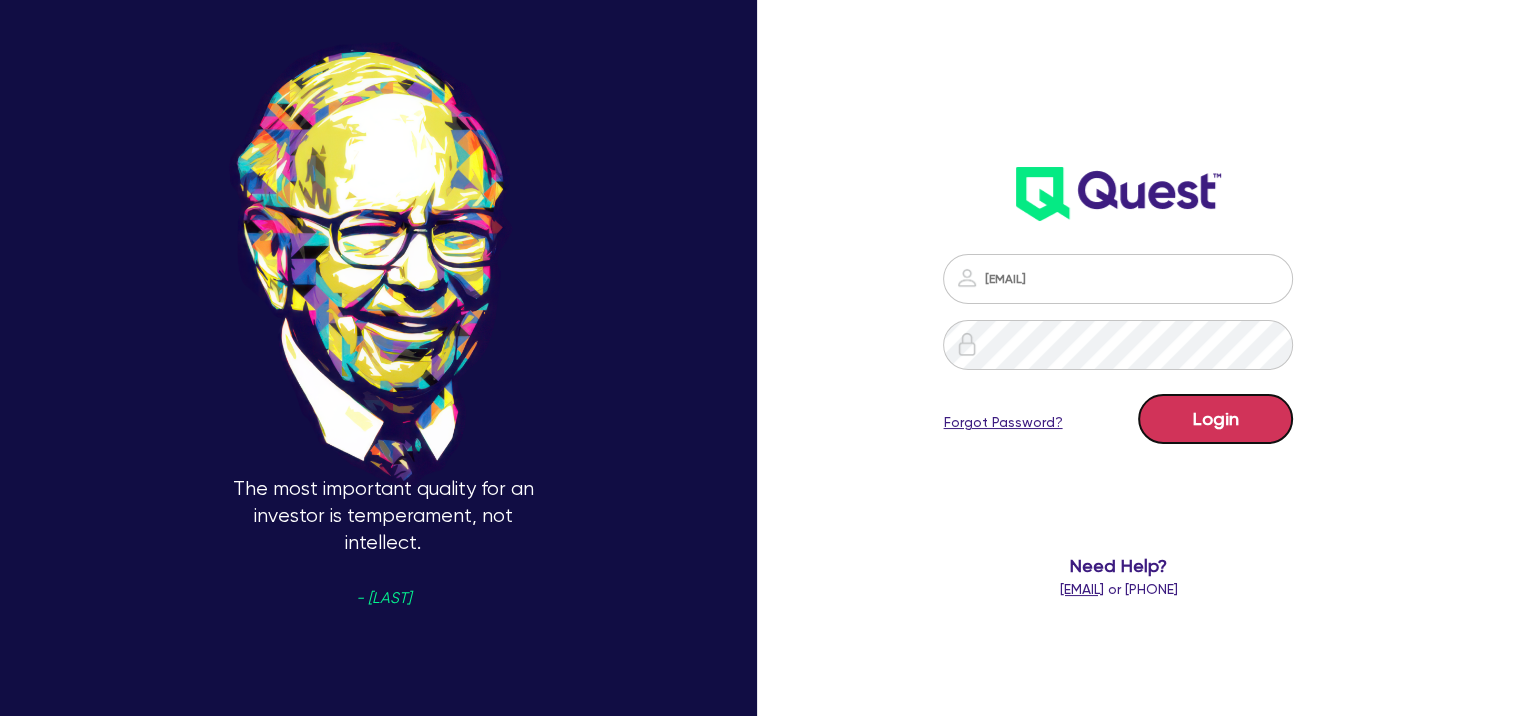 click on "Login" at bounding box center (1215, 419) 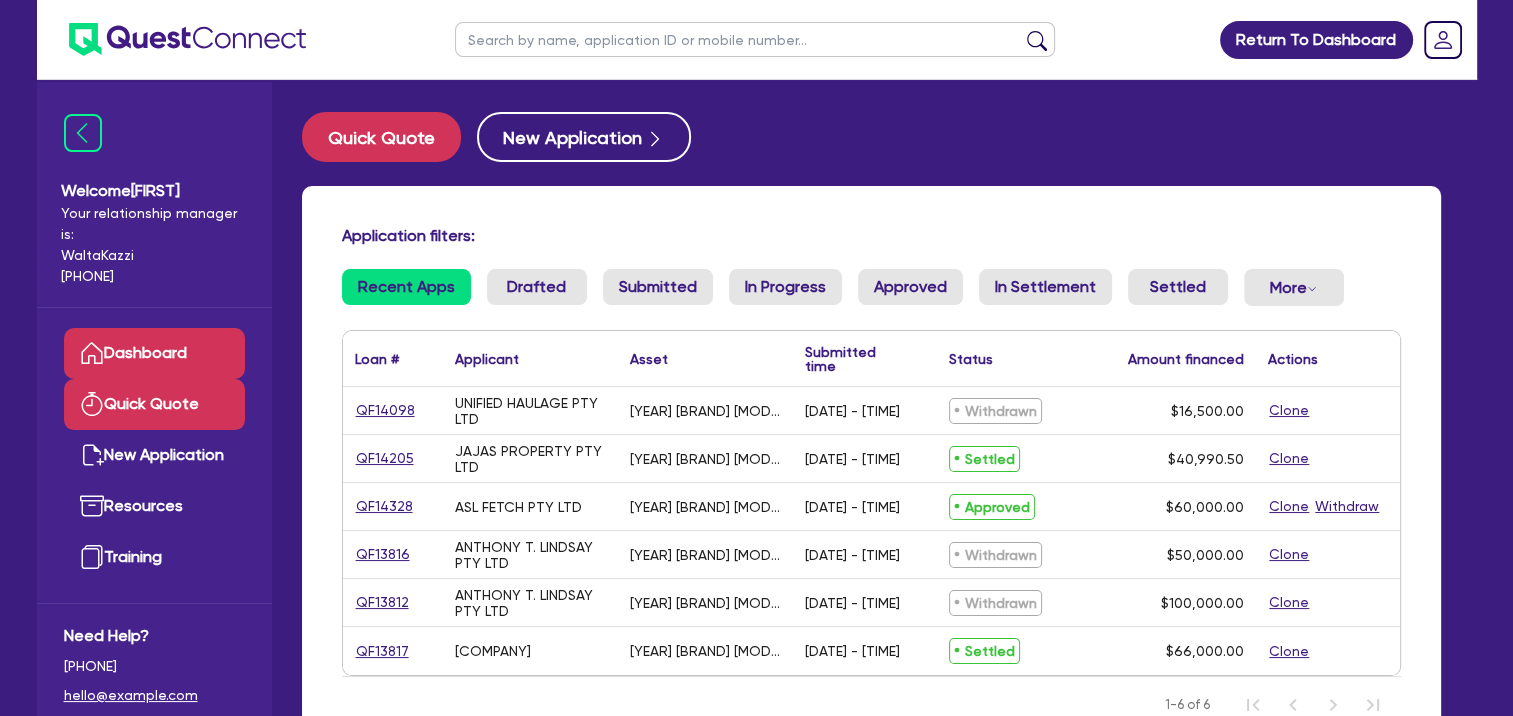 click on "Quick Quote" at bounding box center (154, 404) 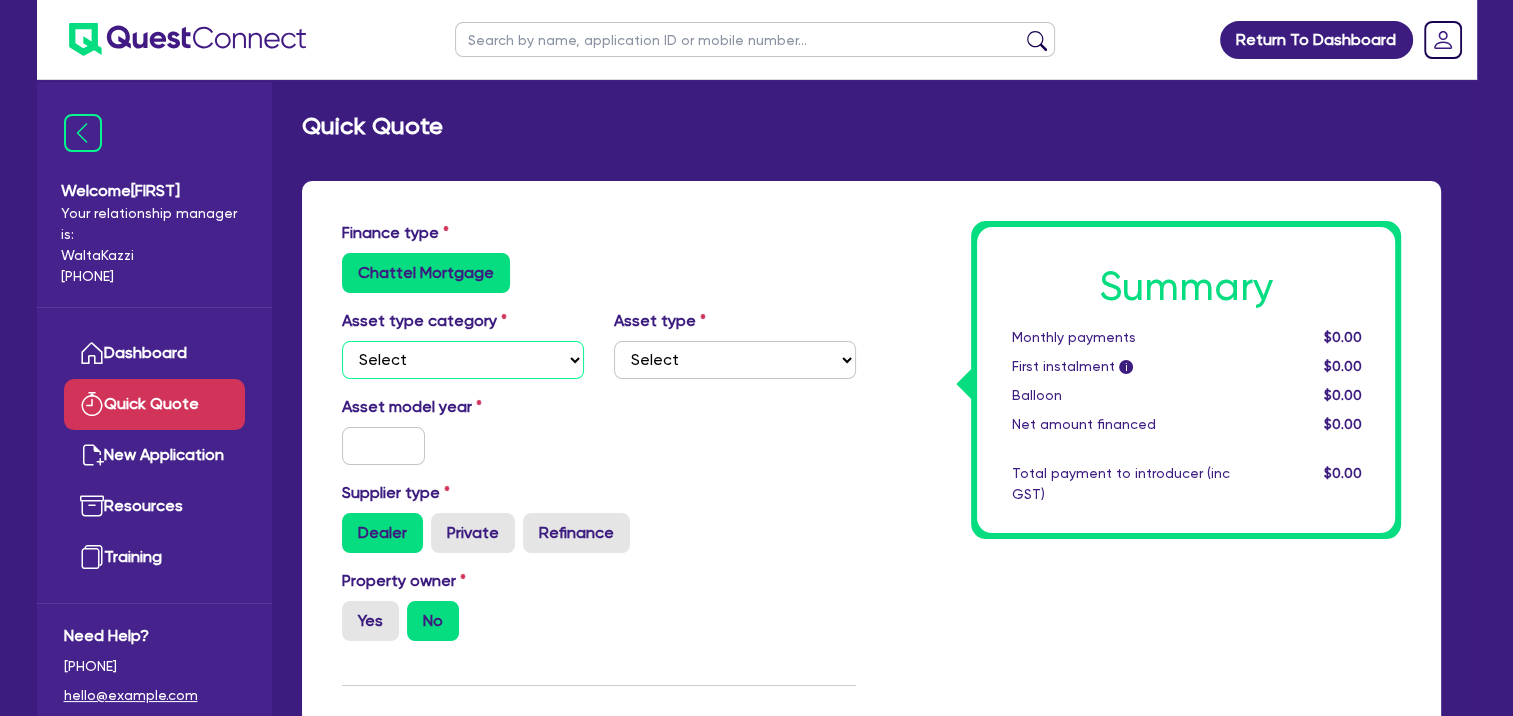 click on "Select Cars and light trucks Primary assets Secondary assets Tertiary assets" at bounding box center (463, 360) 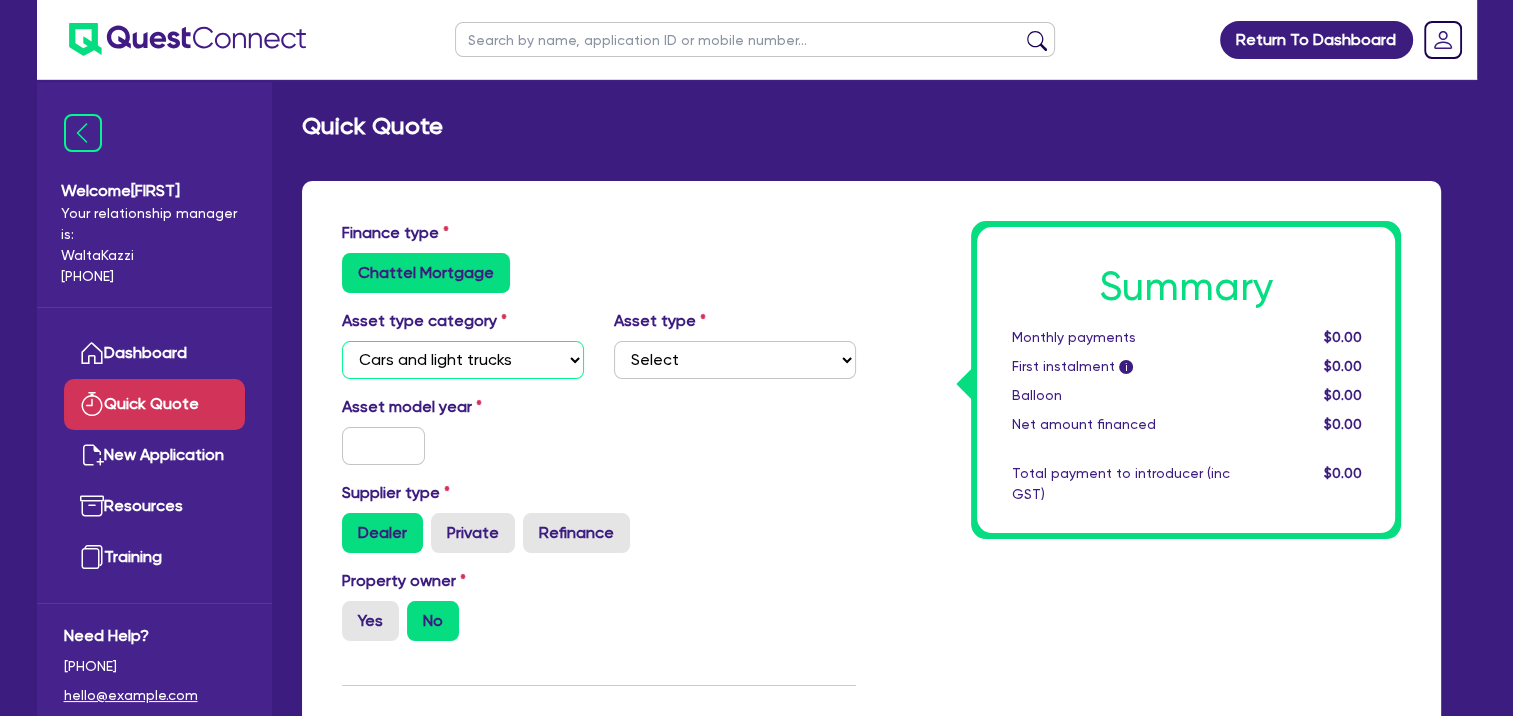 click on "Select Cars and light trucks Primary assets Secondary assets Tertiary assets" at bounding box center (463, 360) 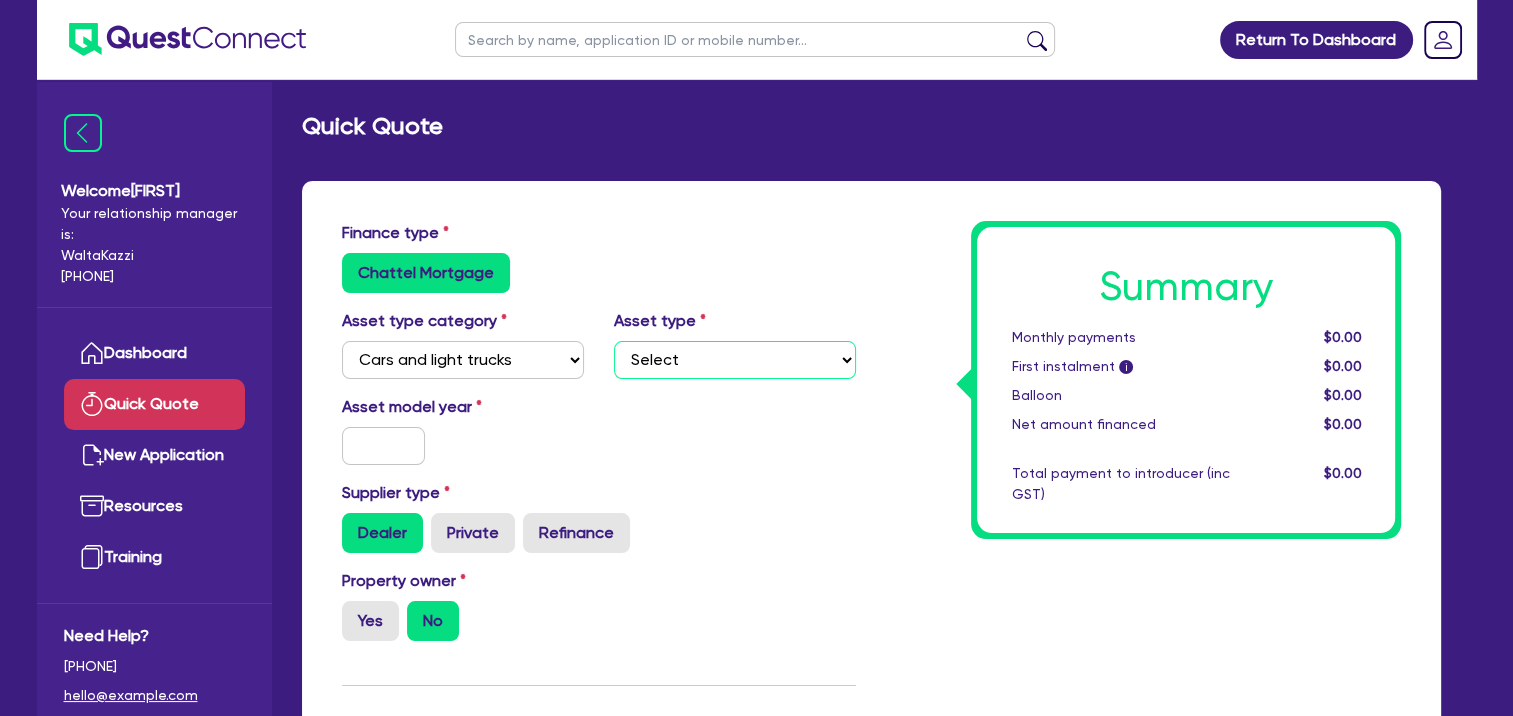 click on "Select Passenger vehicles Vans and utes Light trucks up to 4.5 tonne" at bounding box center [735, 360] 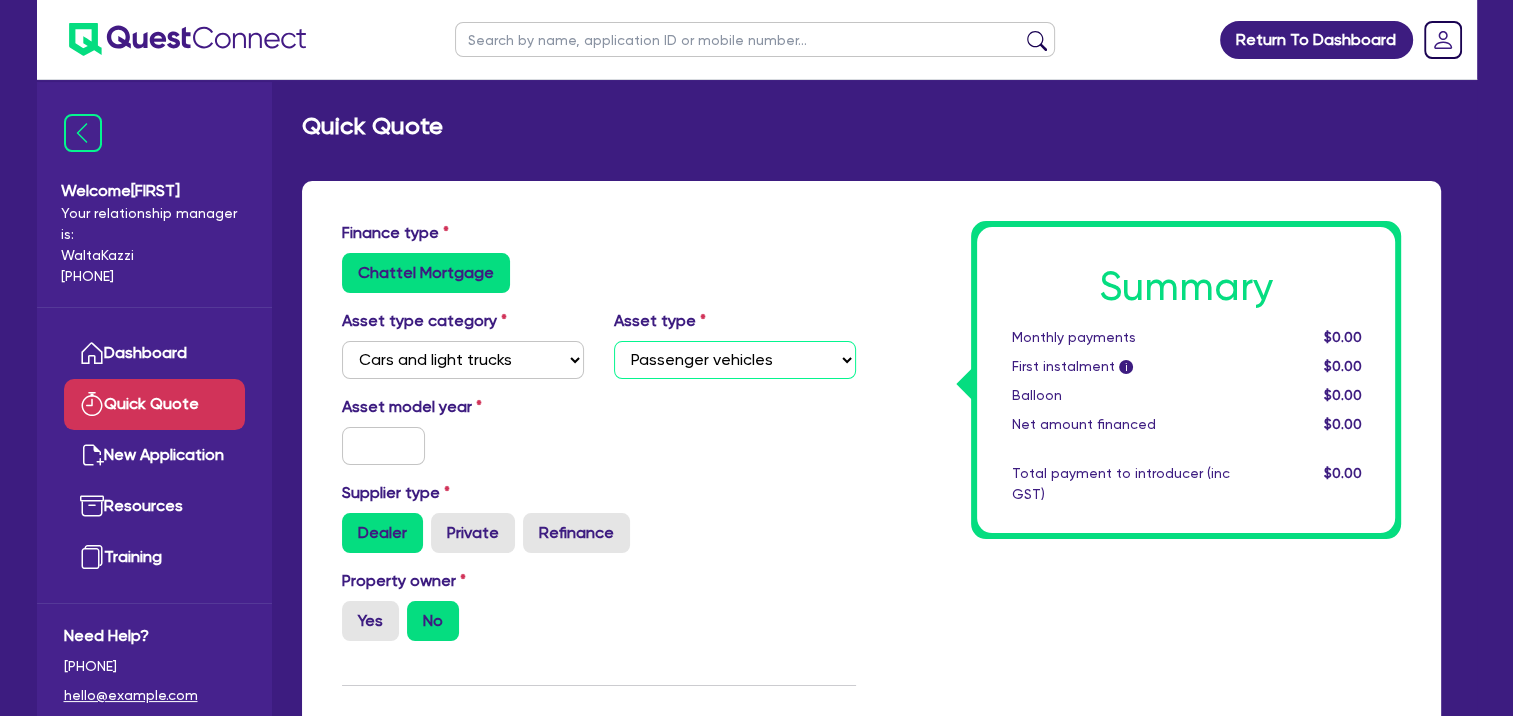 click on "Select Passenger vehicles Vans and utes Light trucks up to 4.5 tonne" at bounding box center (735, 360) 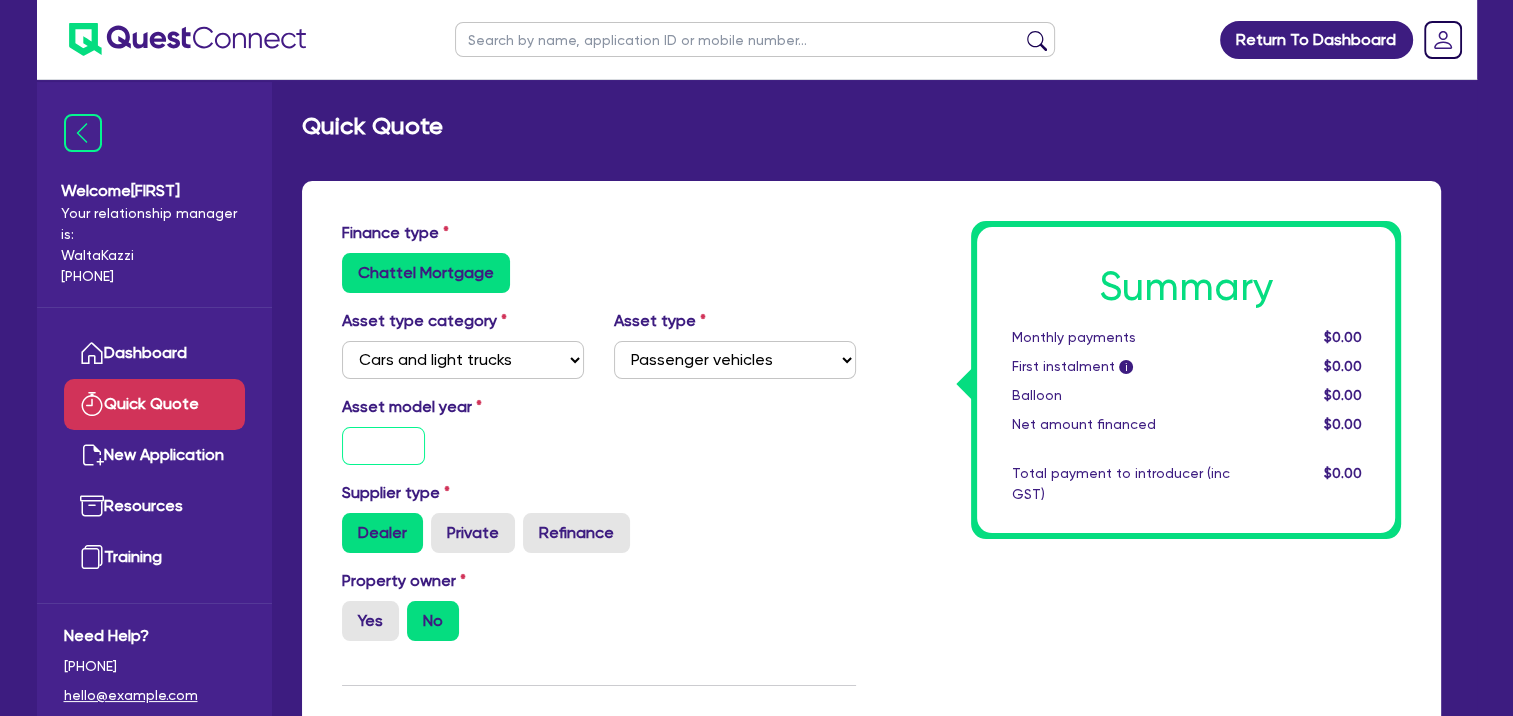 click at bounding box center (384, 446) 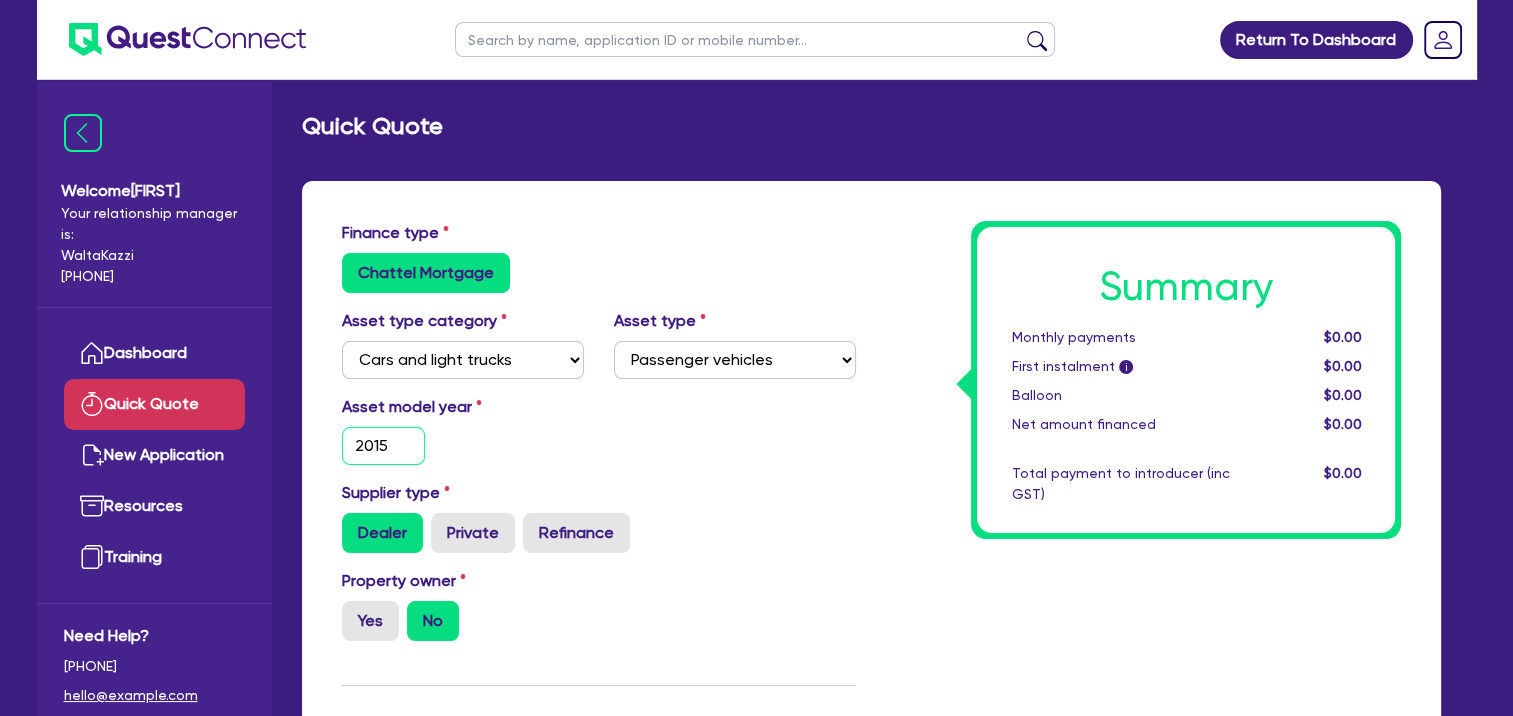 type on "2015" 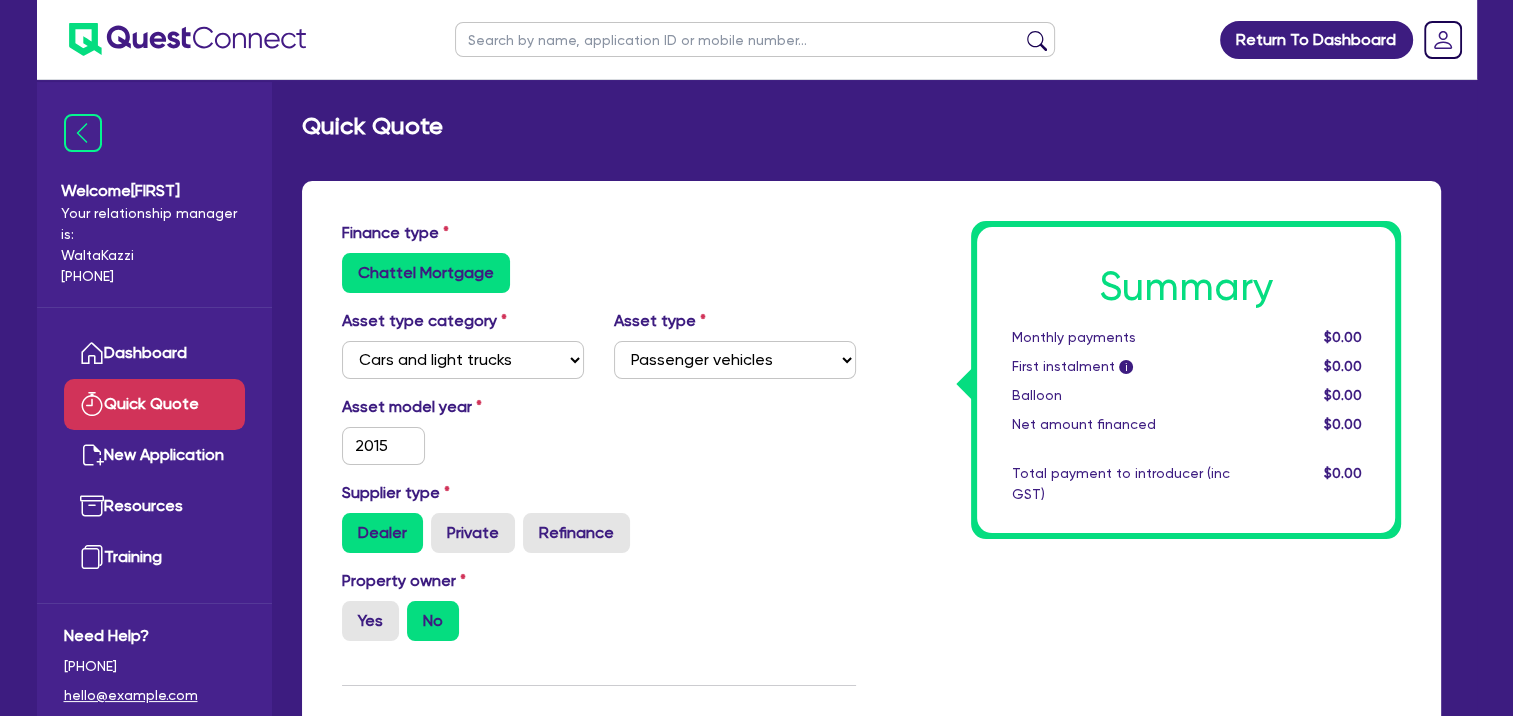click on "Asset model year [YEAR]" at bounding box center [599, 438] 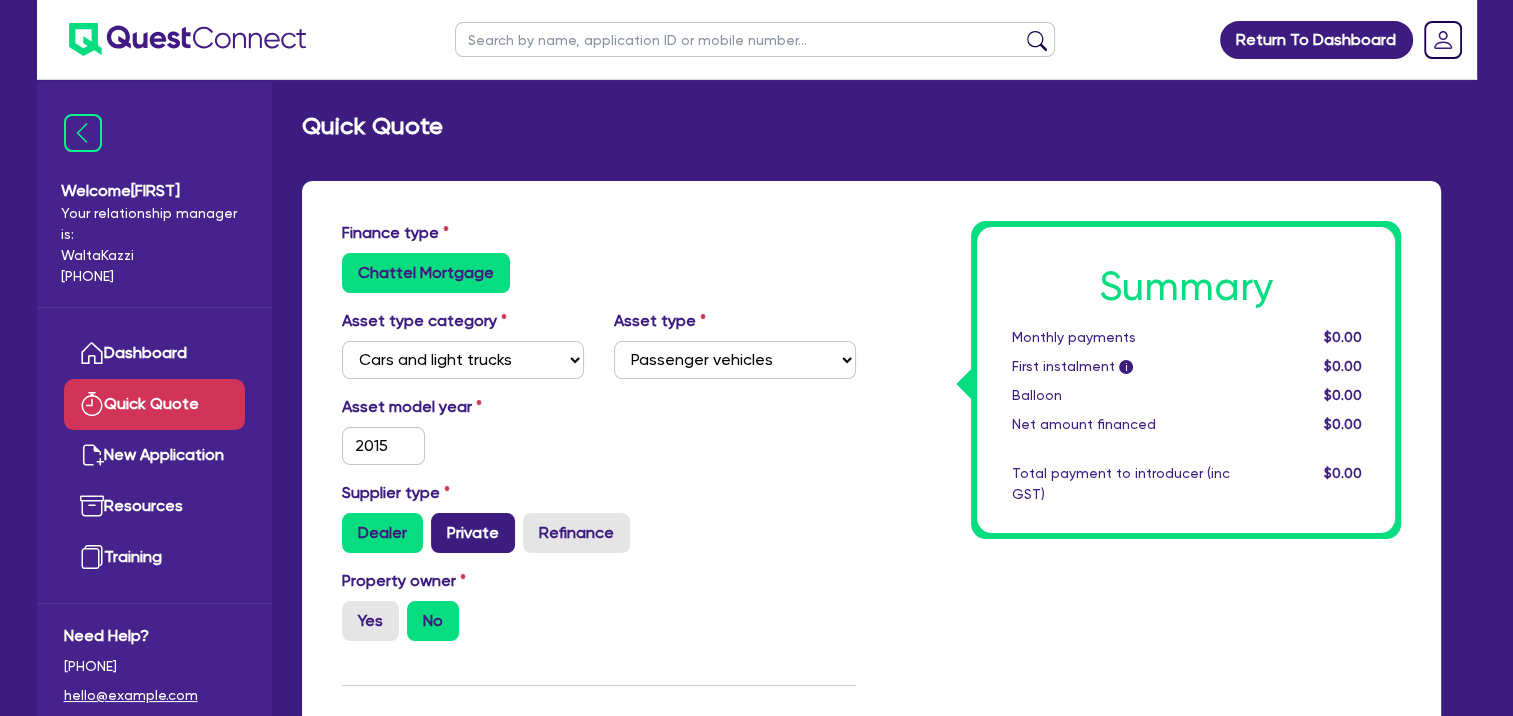 click on "Private" at bounding box center [473, 533] 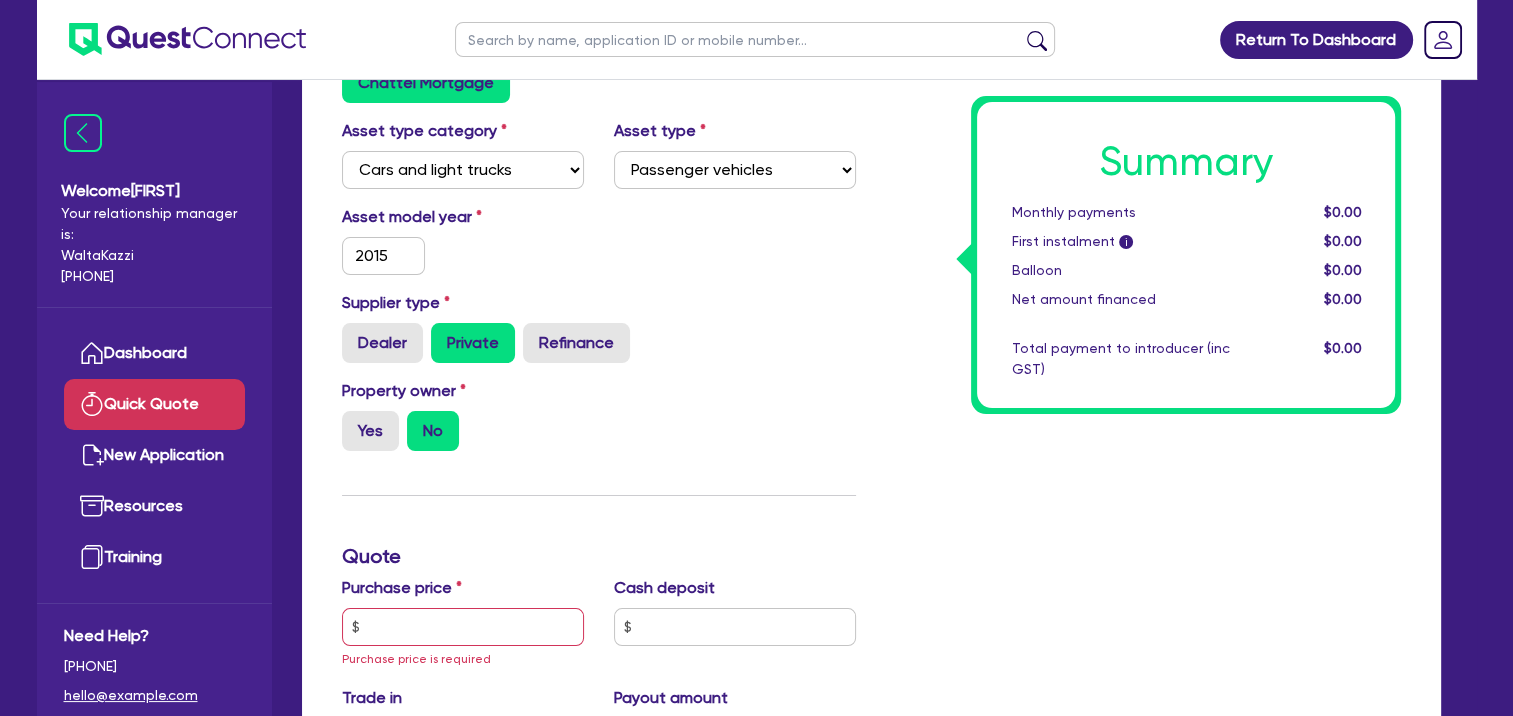 scroll, scrollTop: 200, scrollLeft: 0, axis: vertical 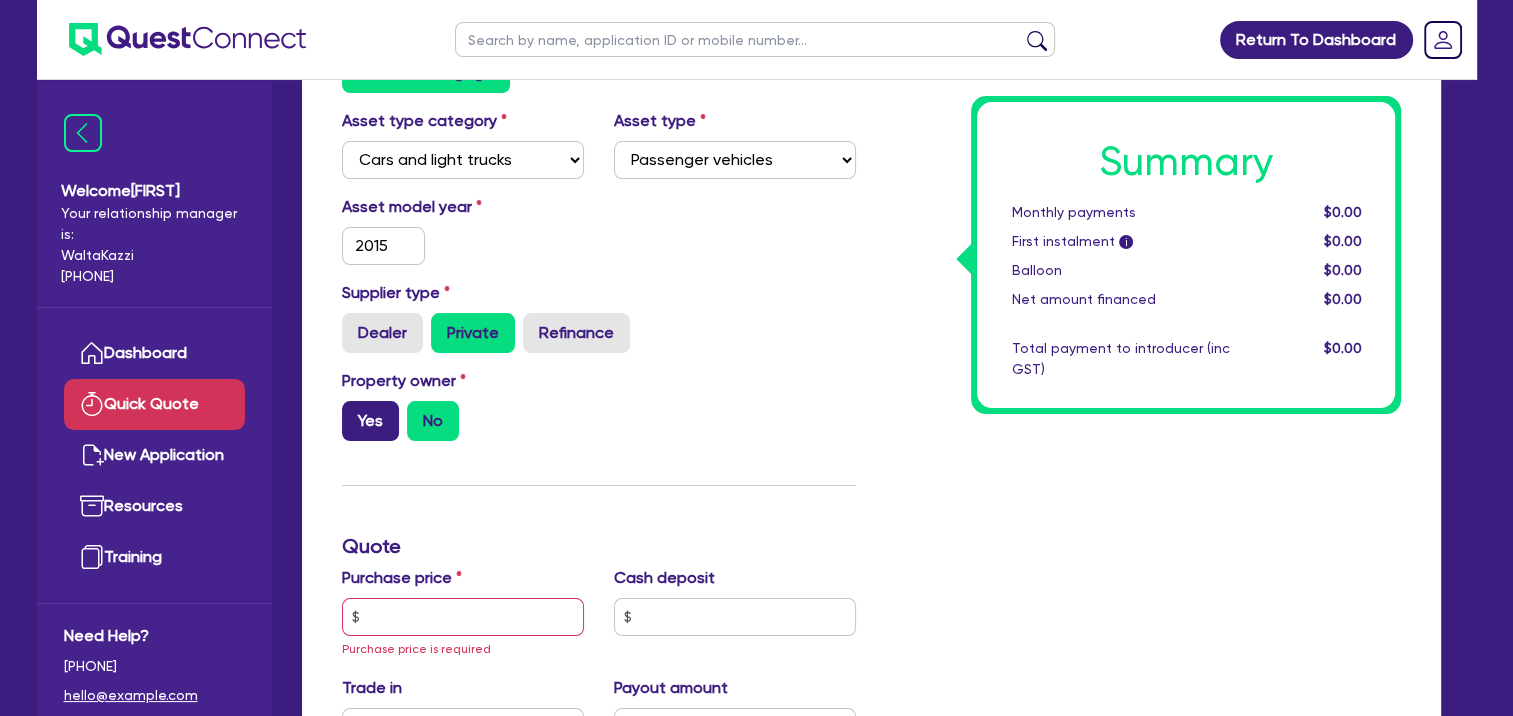 click on "Yes" at bounding box center (370, 421) 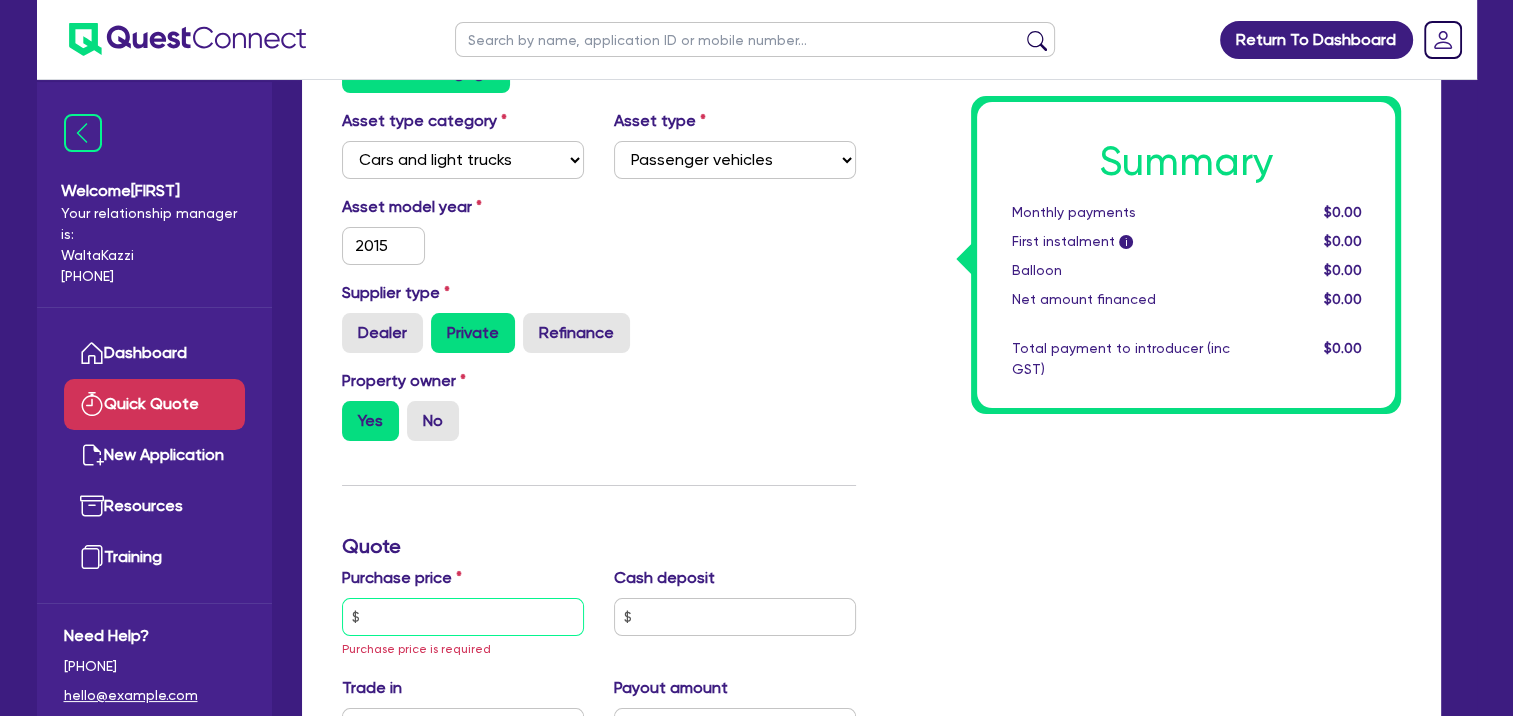 click at bounding box center (463, 617) 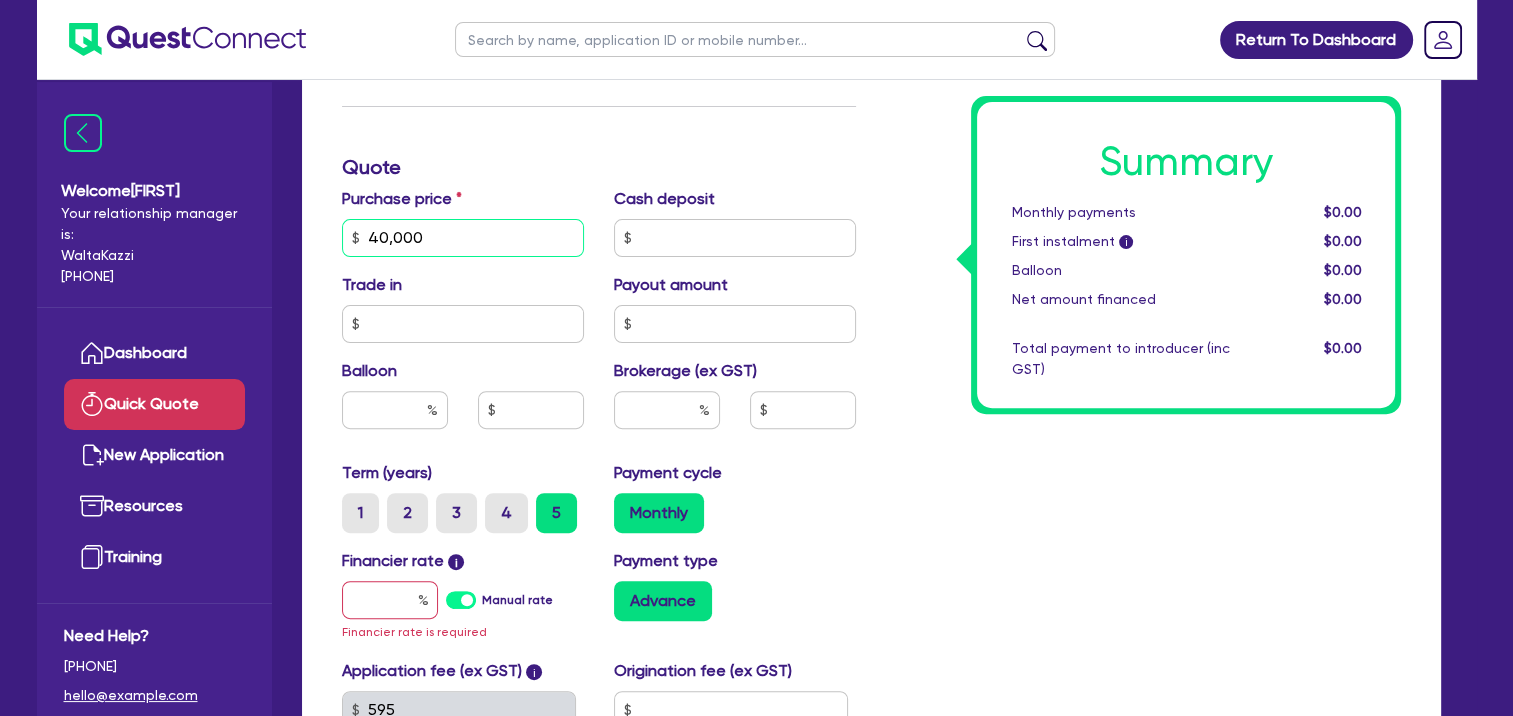 scroll, scrollTop: 700, scrollLeft: 0, axis: vertical 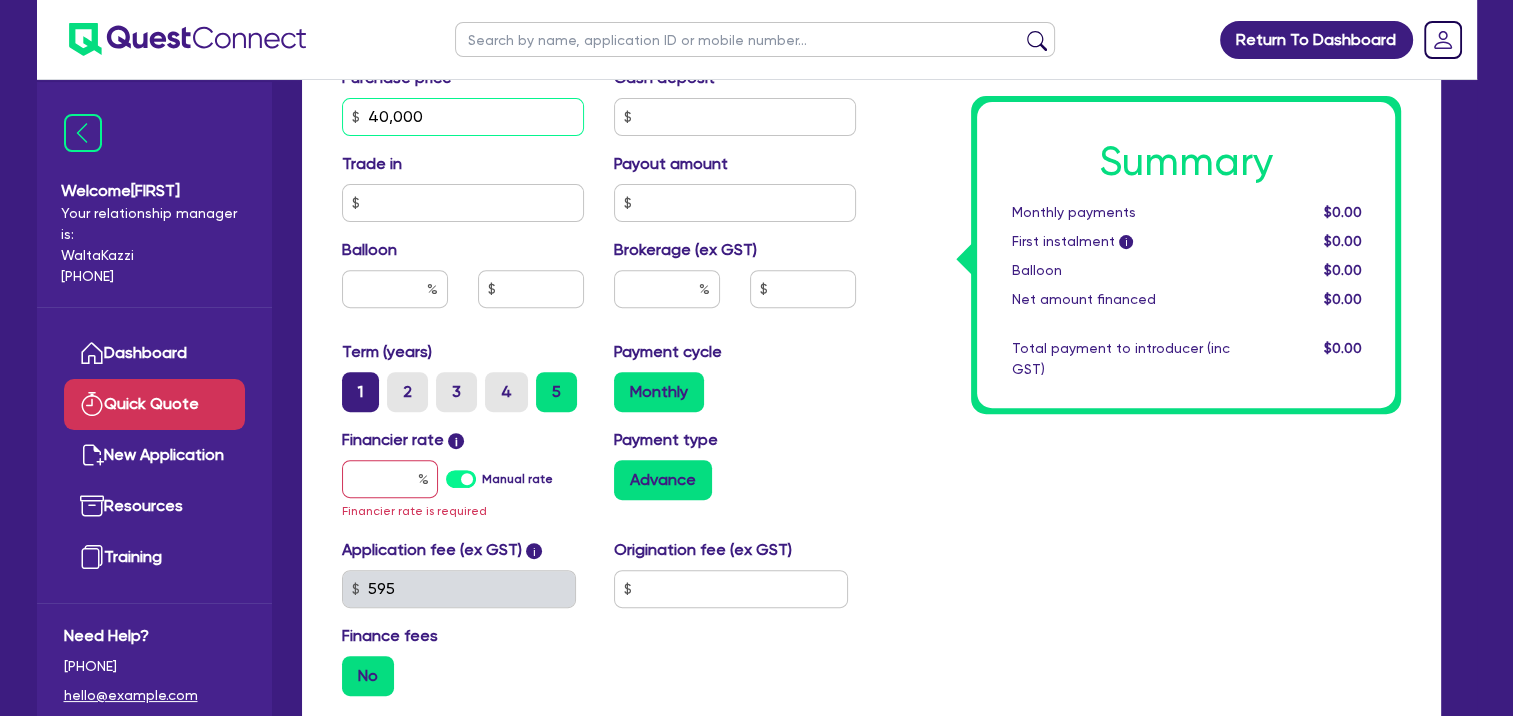type on "40,000" 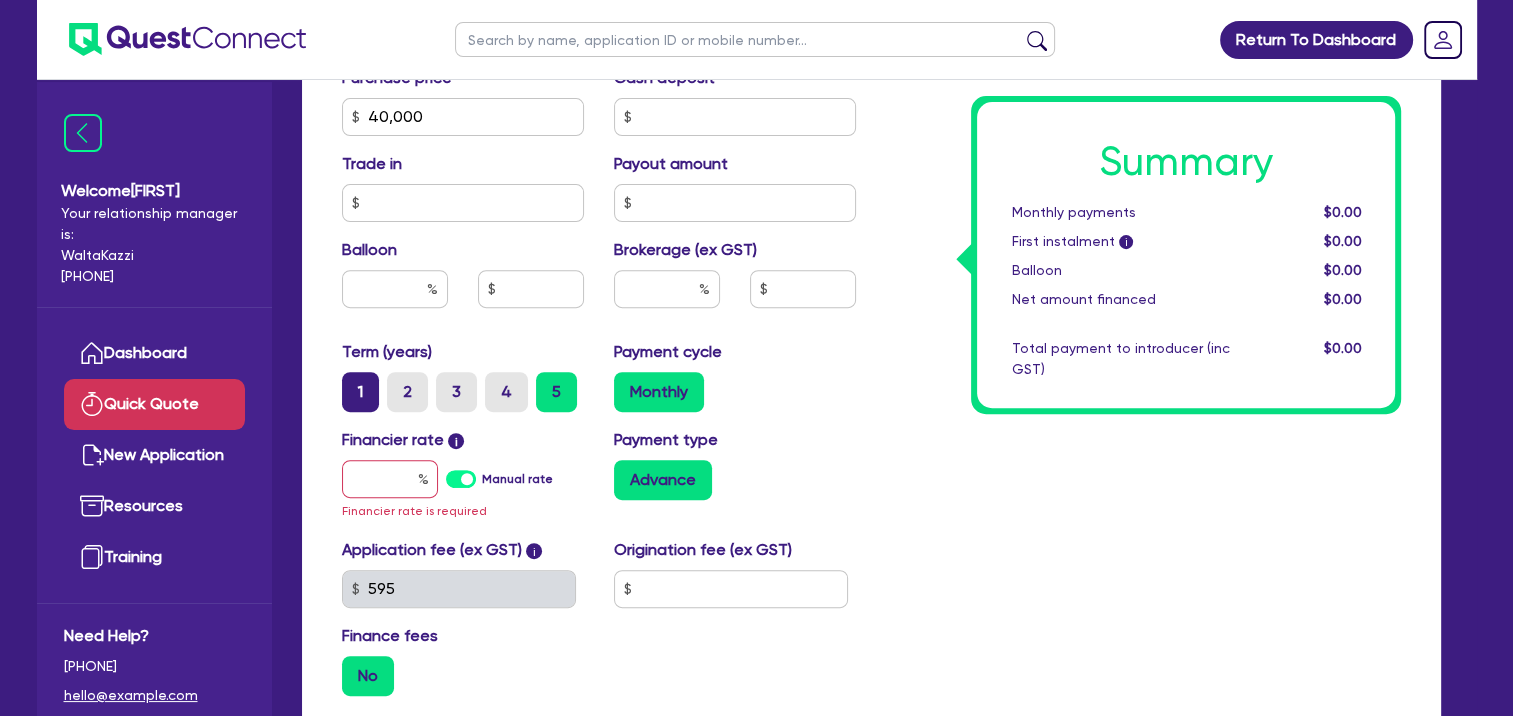 click on "1" at bounding box center (360, 392) 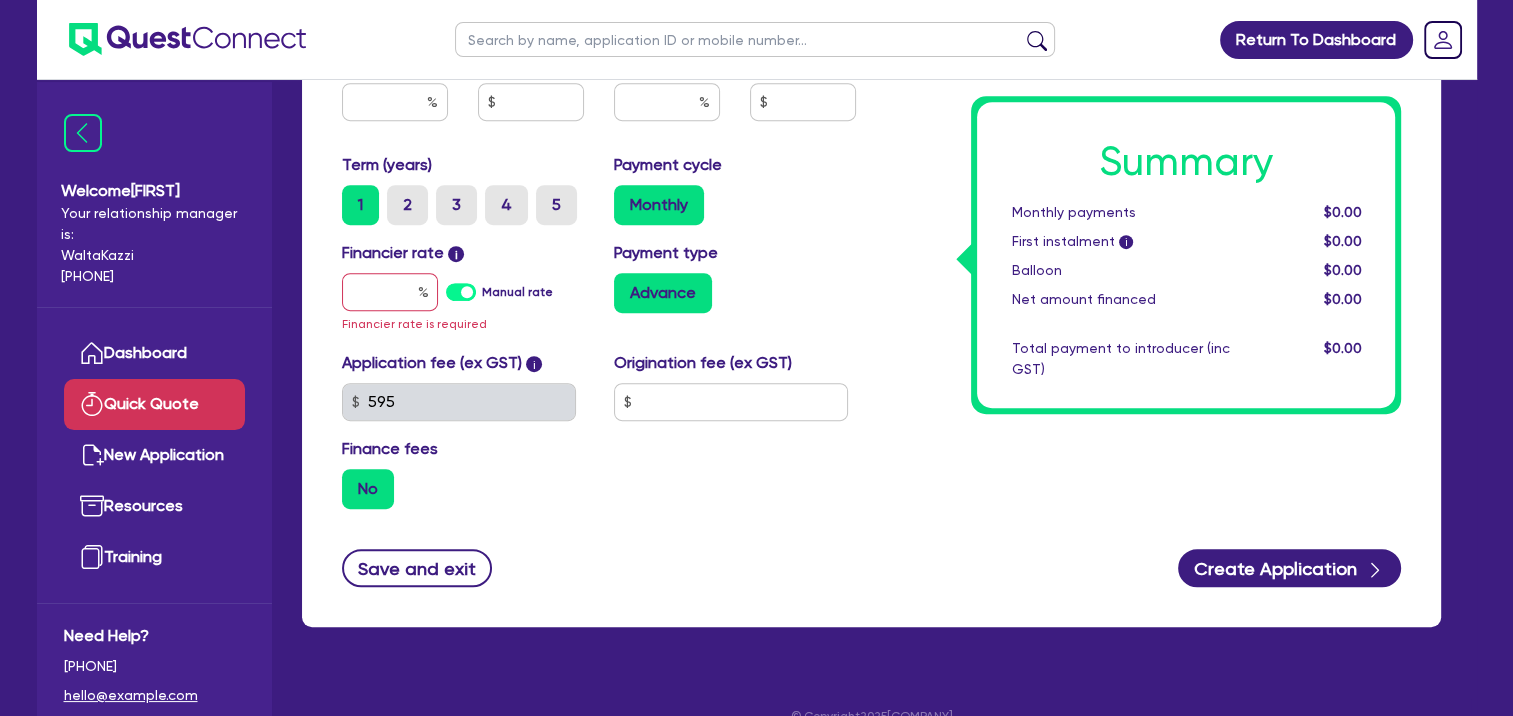 scroll, scrollTop: 900, scrollLeft: 0, axis: vertical 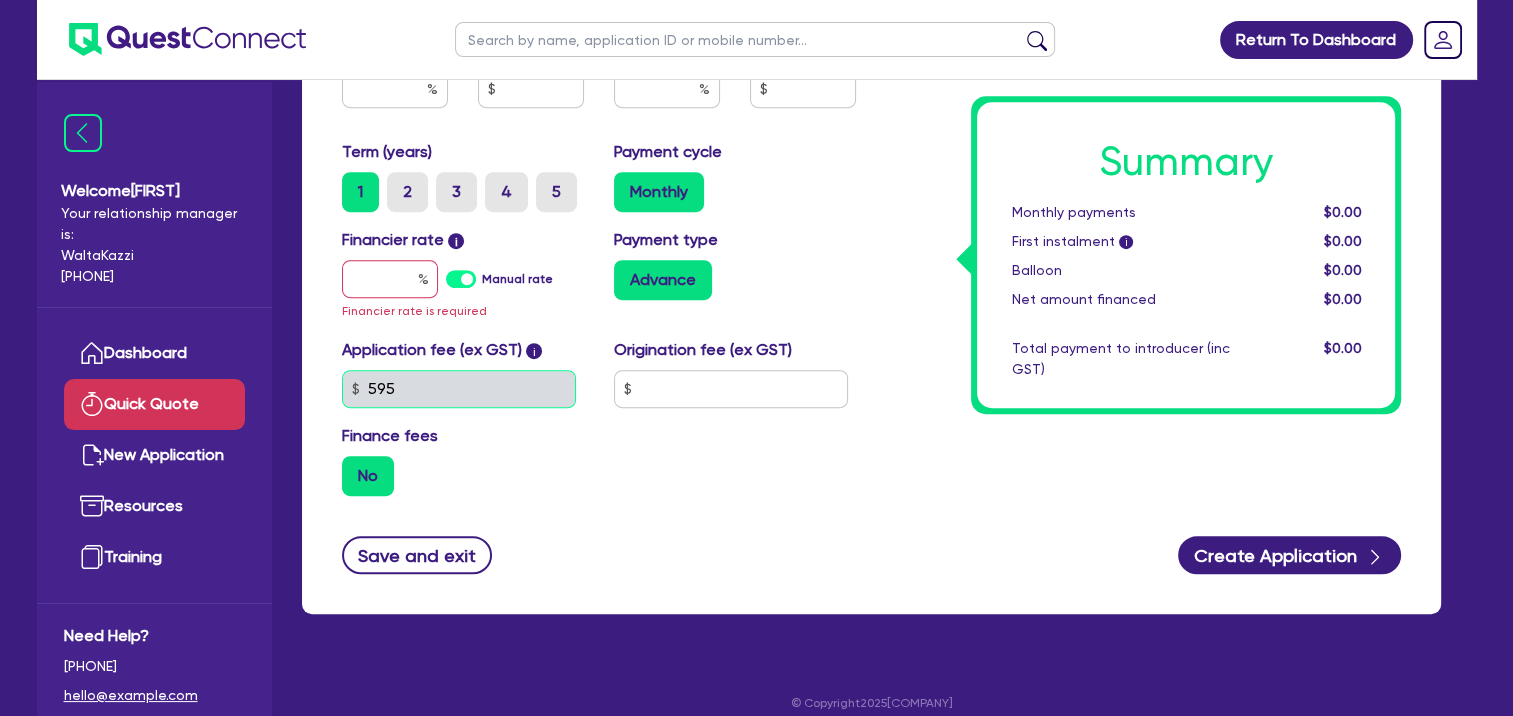 click on "595" at bounding box center (459, 389) 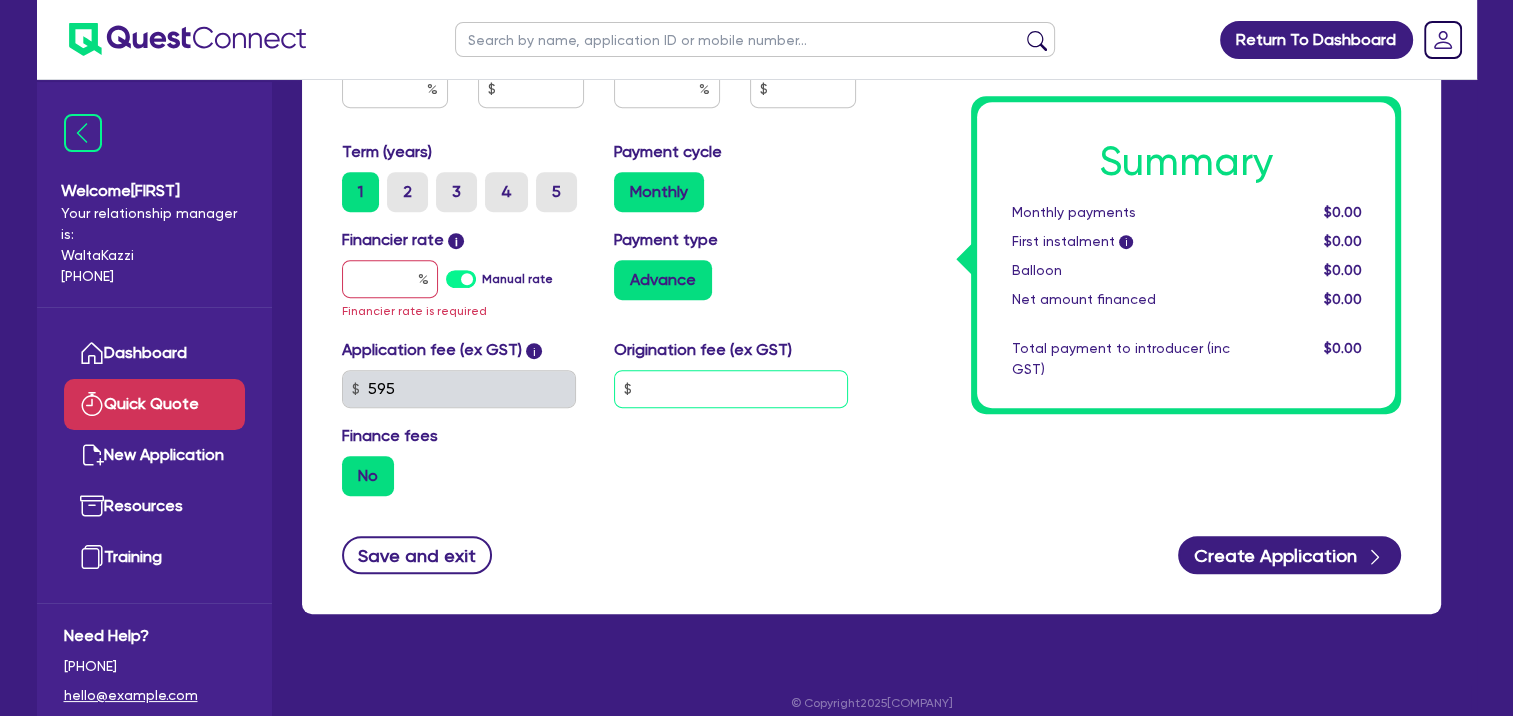 click at bounding box center [731, 389] 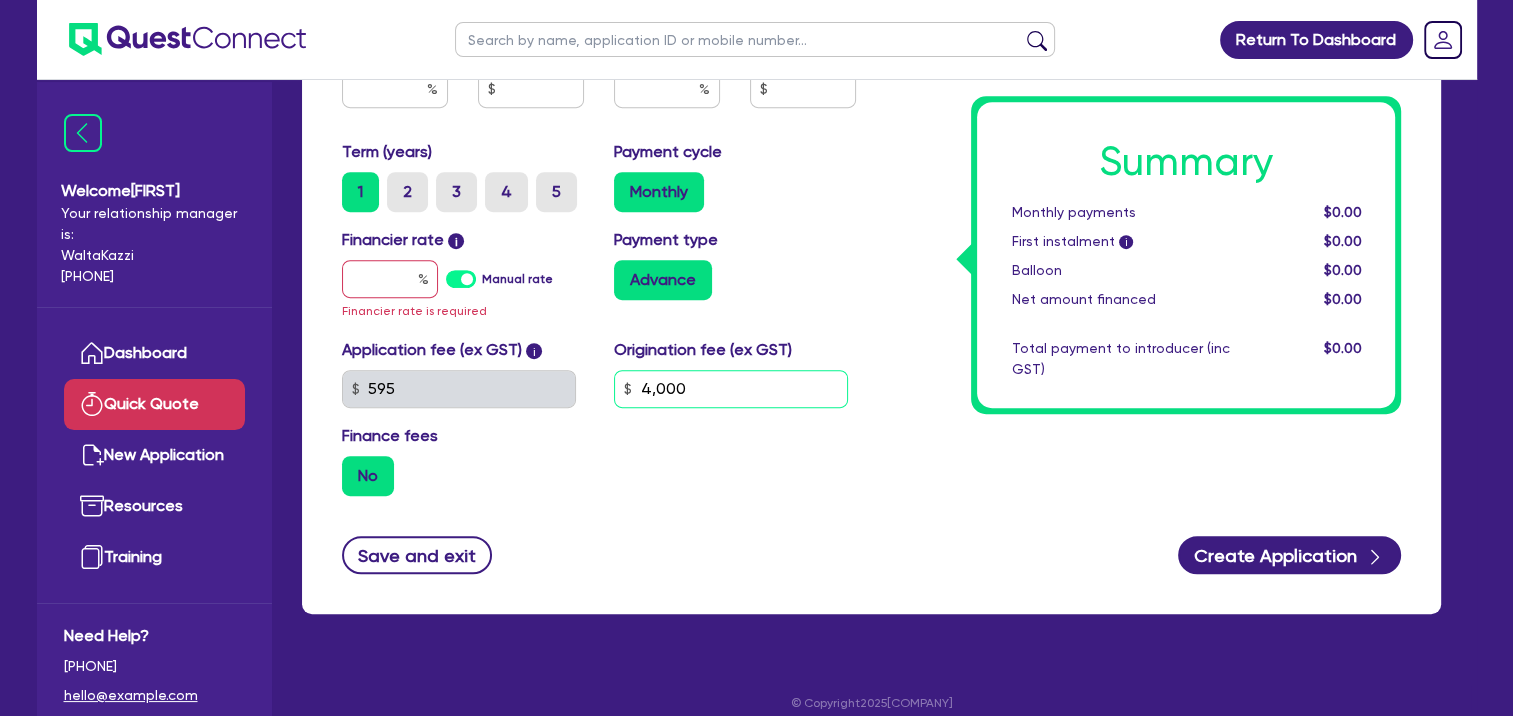 type on "4,000" 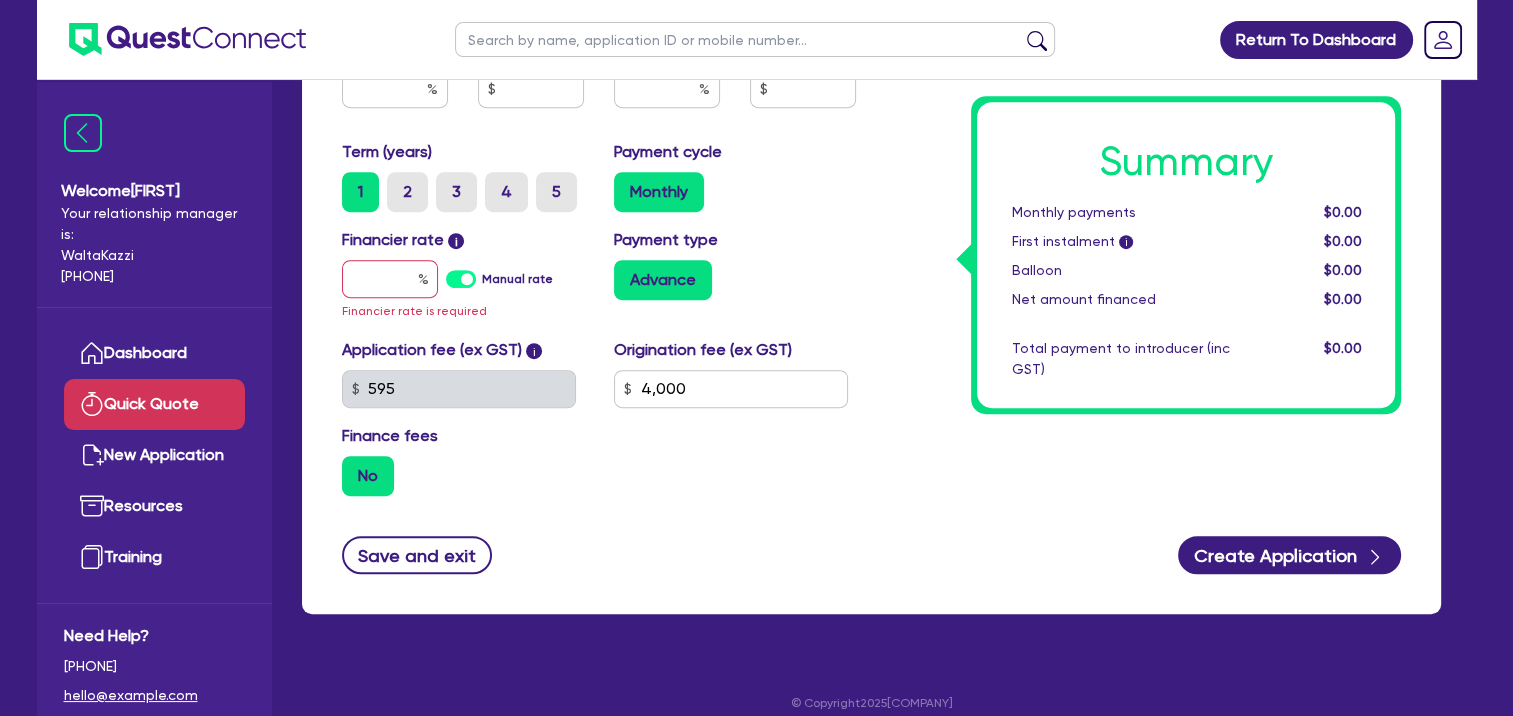 drag, startPoint x: 742, startPoint y: 553, endPoint x: 1300, endPoint y: 534, distance: 558.32336 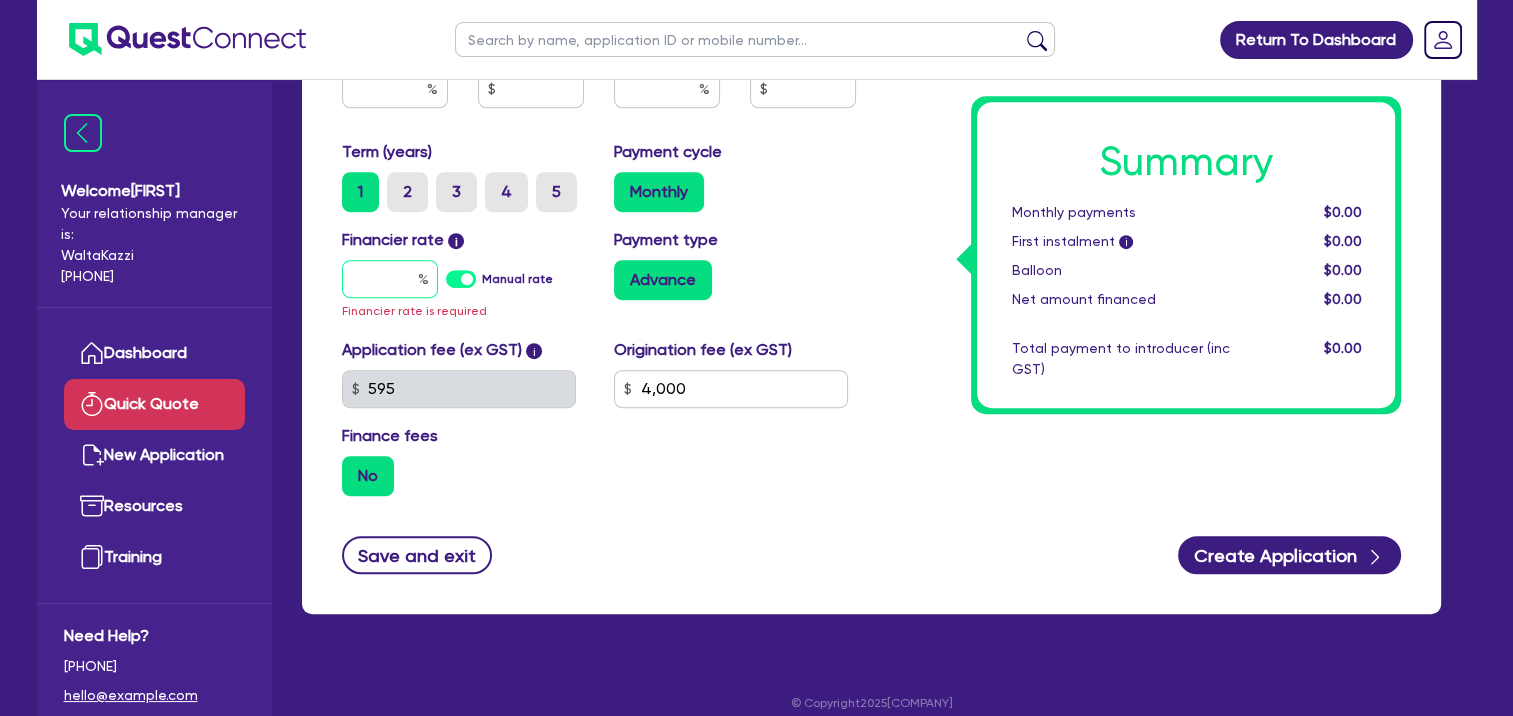 click at bounding box center [390, 279] 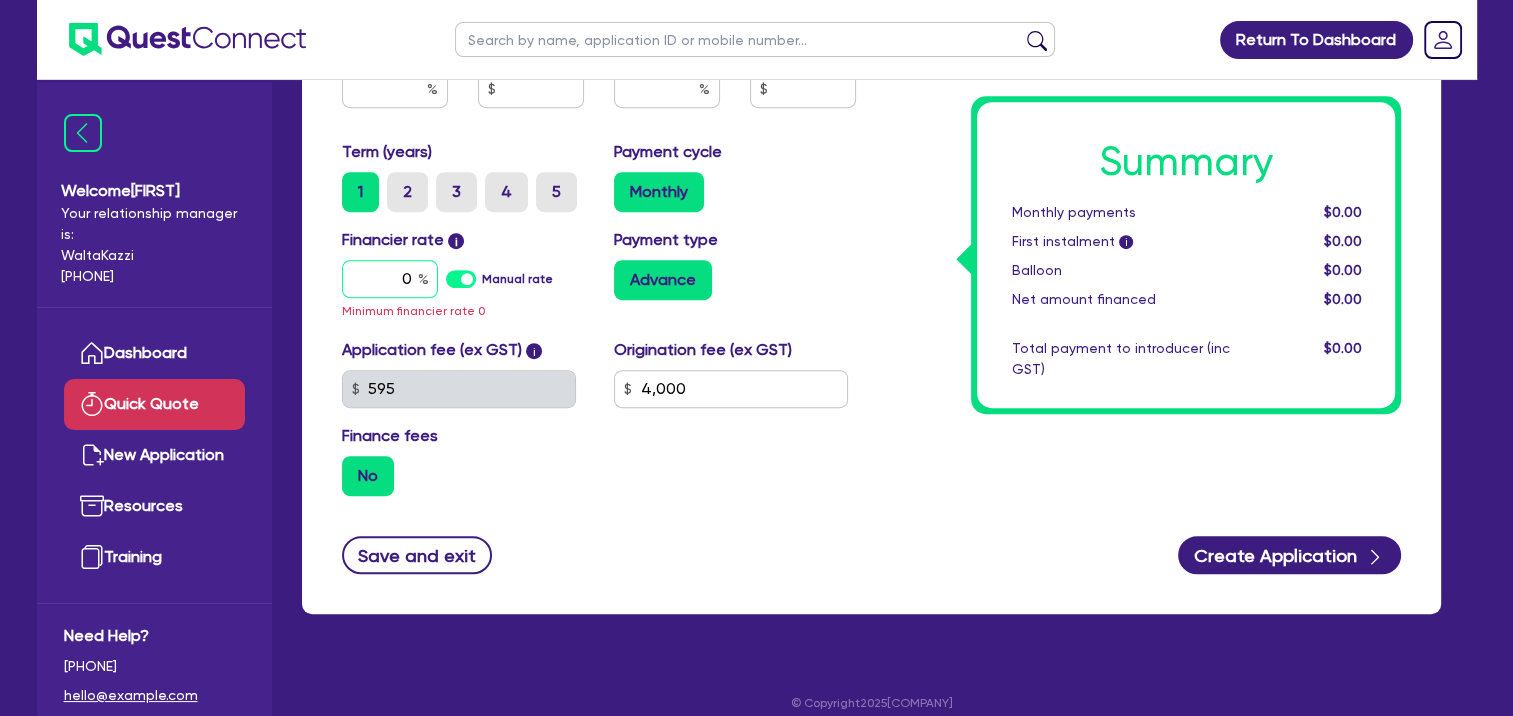 type on "0" 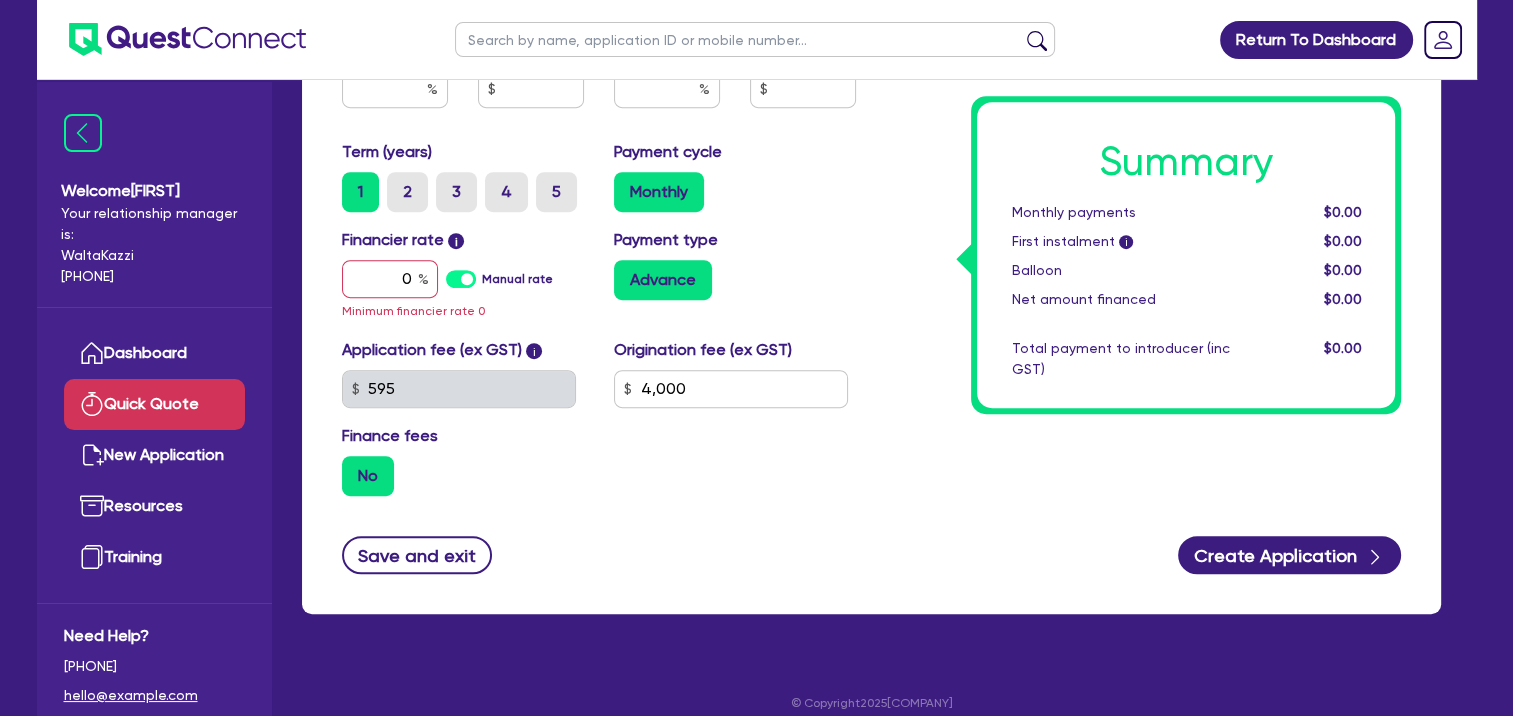 click on "Summary Monthly   payments $0.00 First instalment i $0.00 Balloon $0.00 Net amount financed $0.00 Total payment to introducer (inc GST) $0.00" at bounding box center [1143, -84] 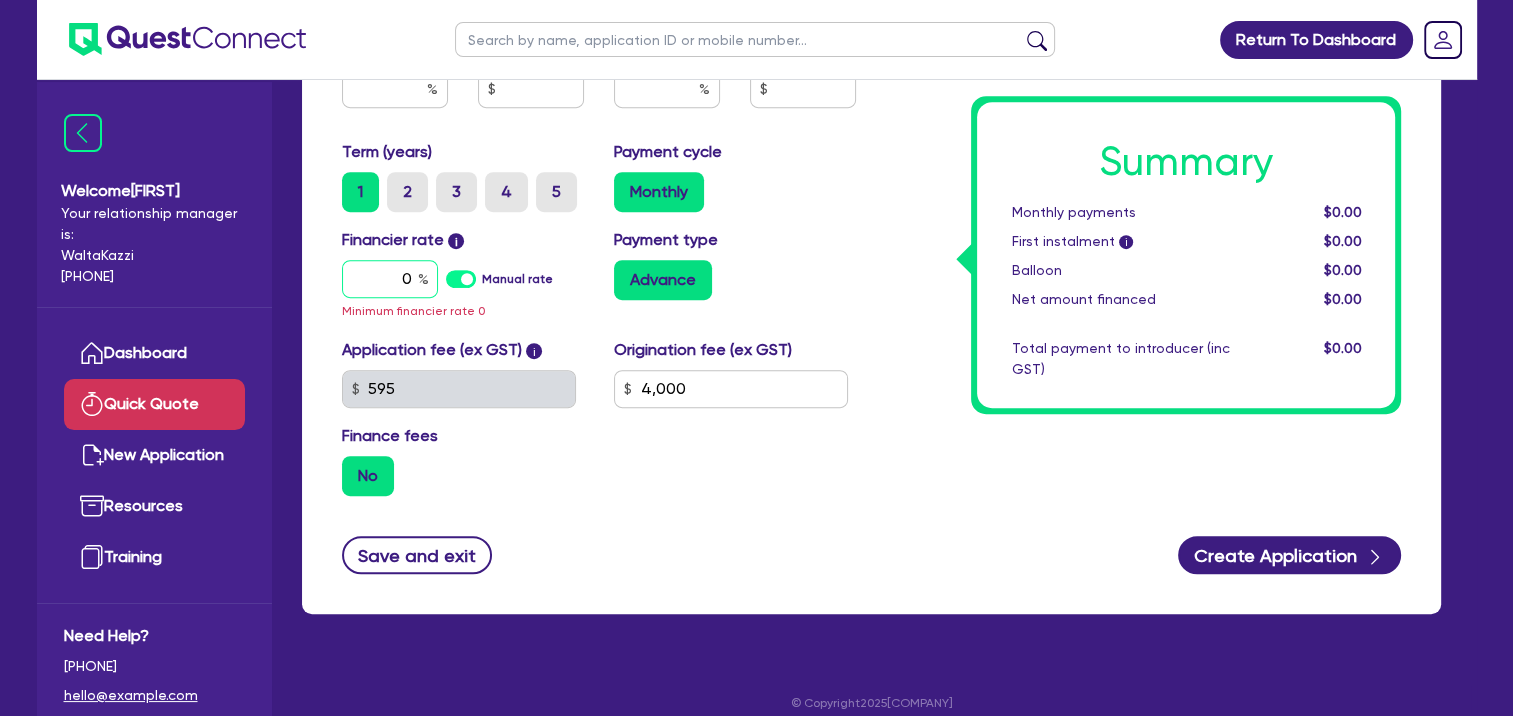 click on "0" at bounding box center (390, 279) 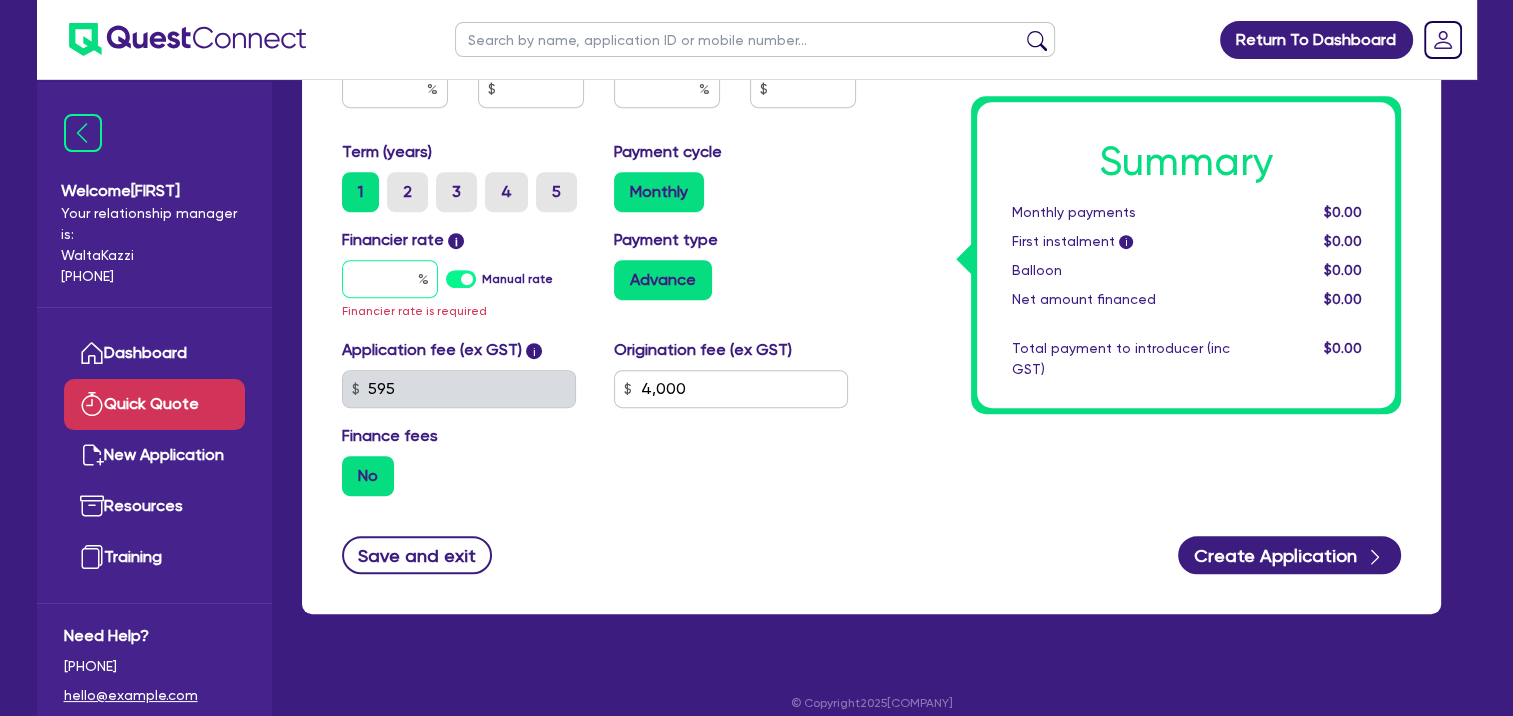 type 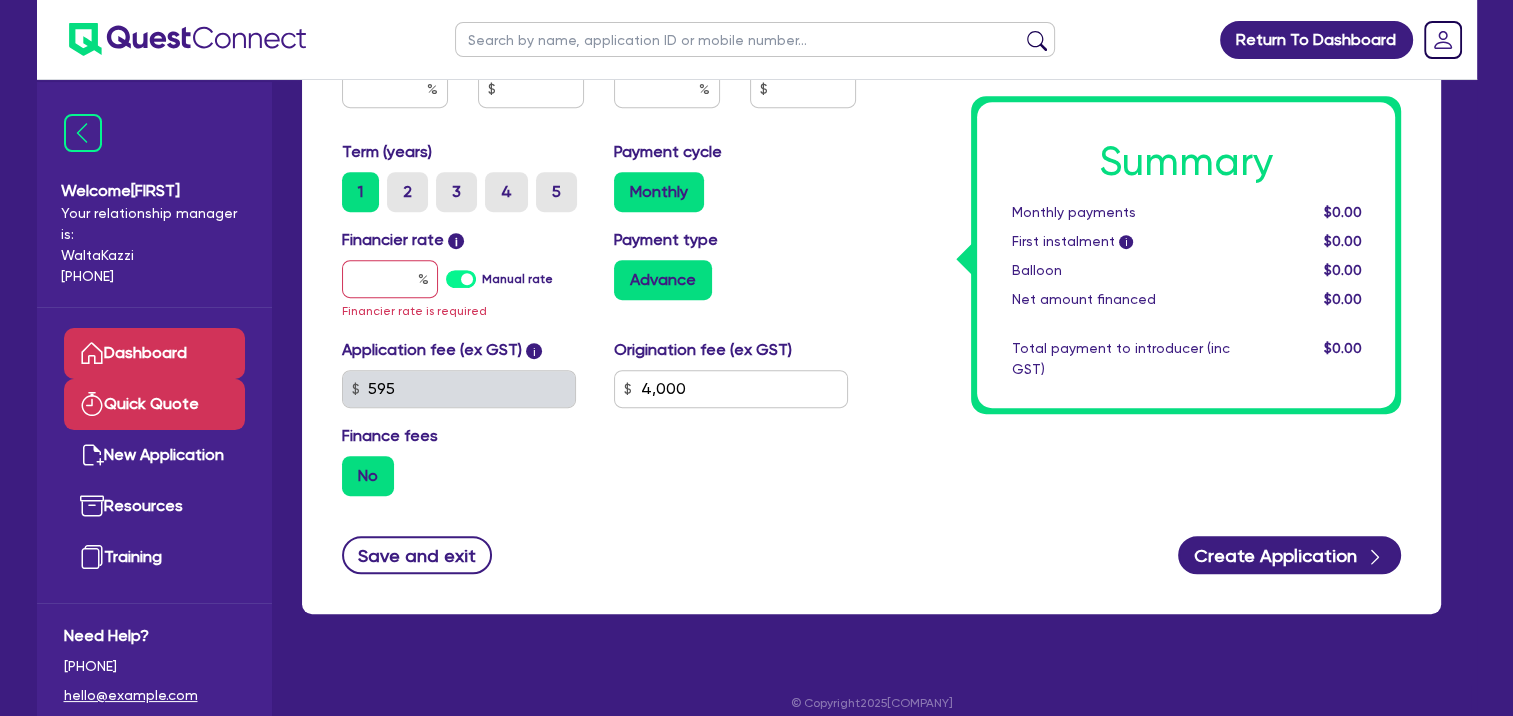 click on "Dashboard" at bounding box center [154, 353] 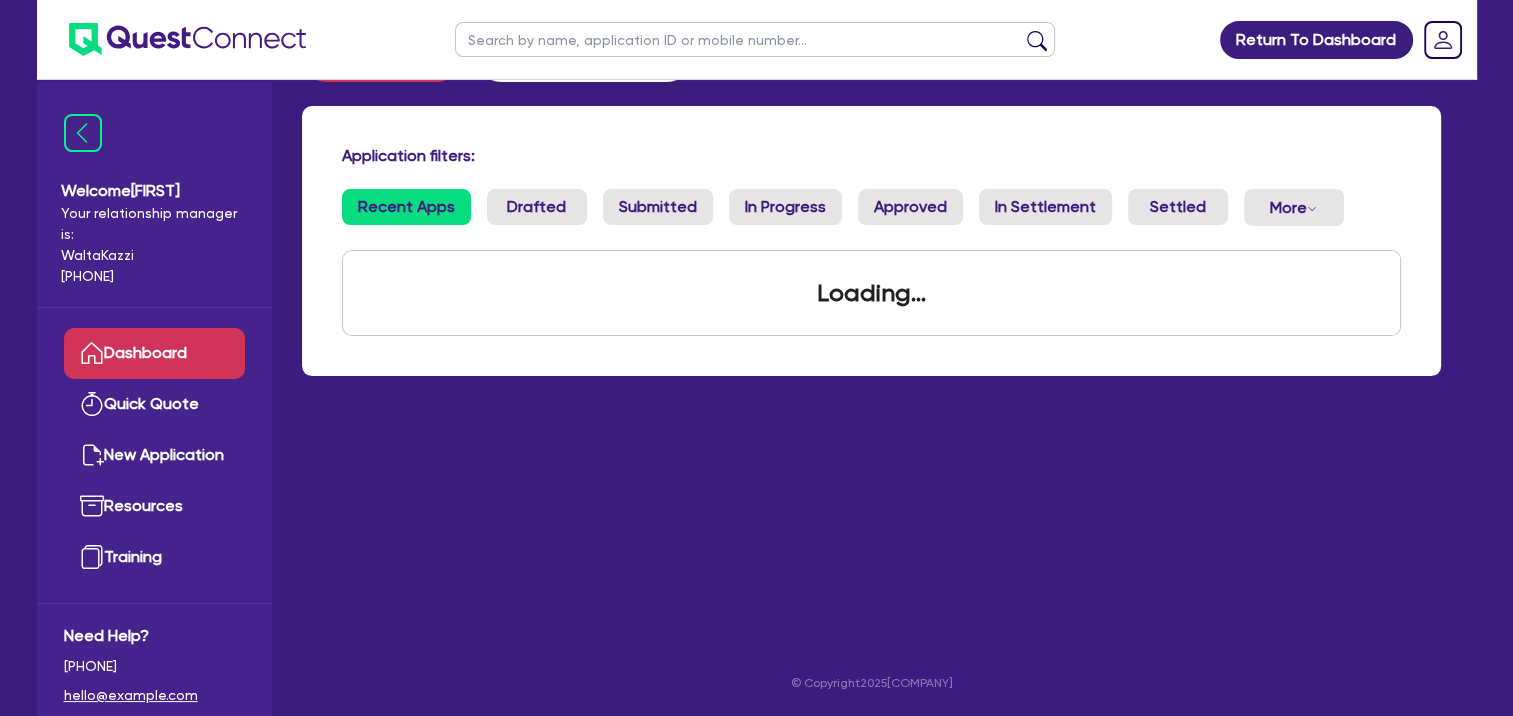 scroll, scrollTop: 0, scrollLeft: 0, axis: both 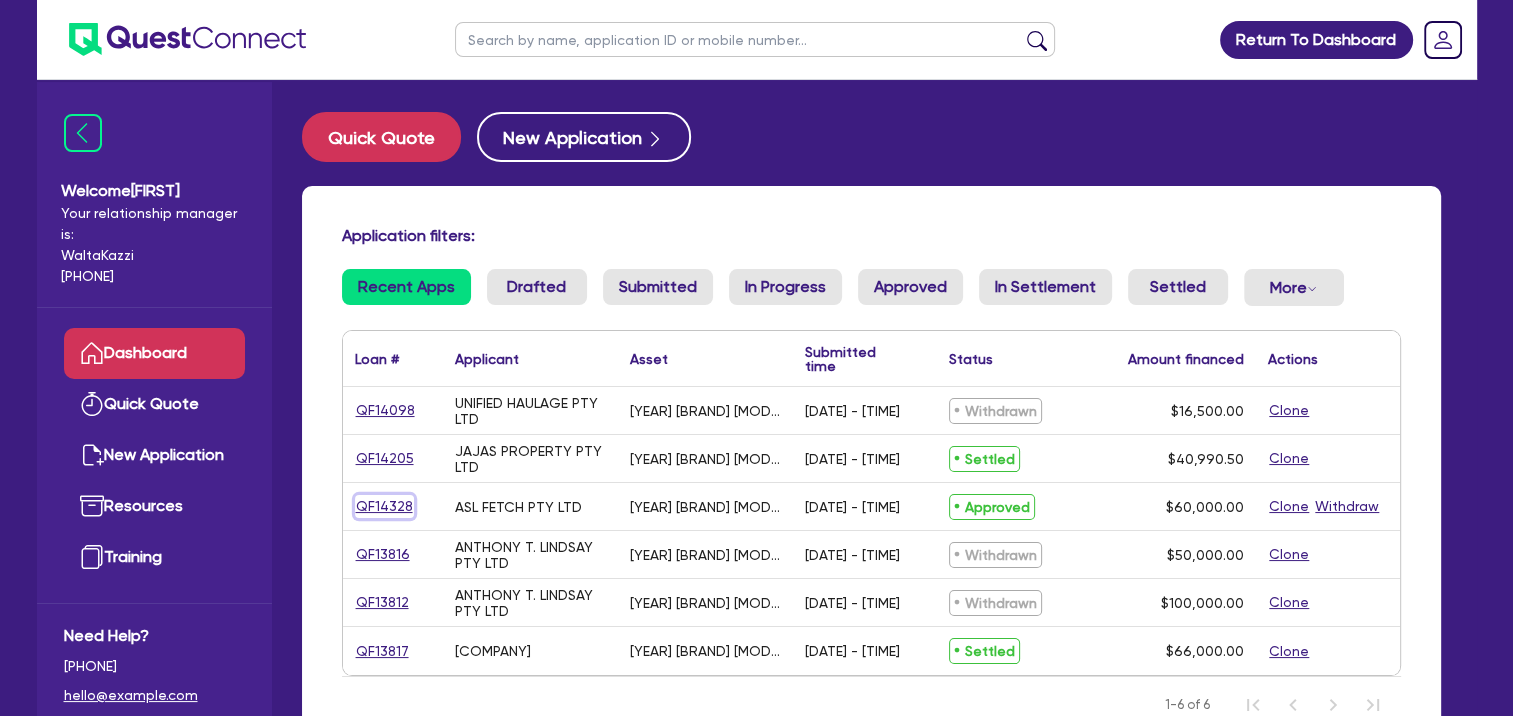 click on "QF14328" at bounding box center (384, 506) 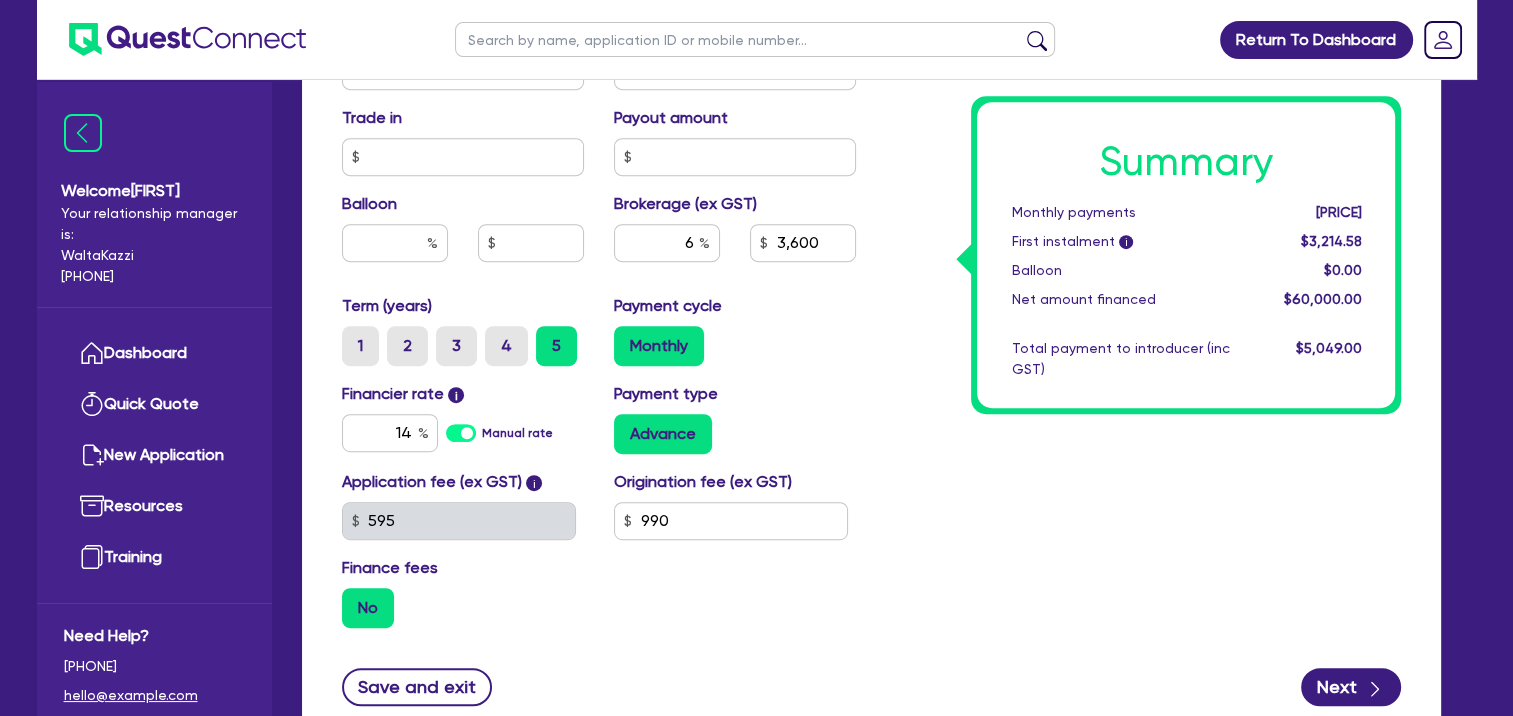scroll, scrollTop: 900, scrollLeft: 0, axis: vertical 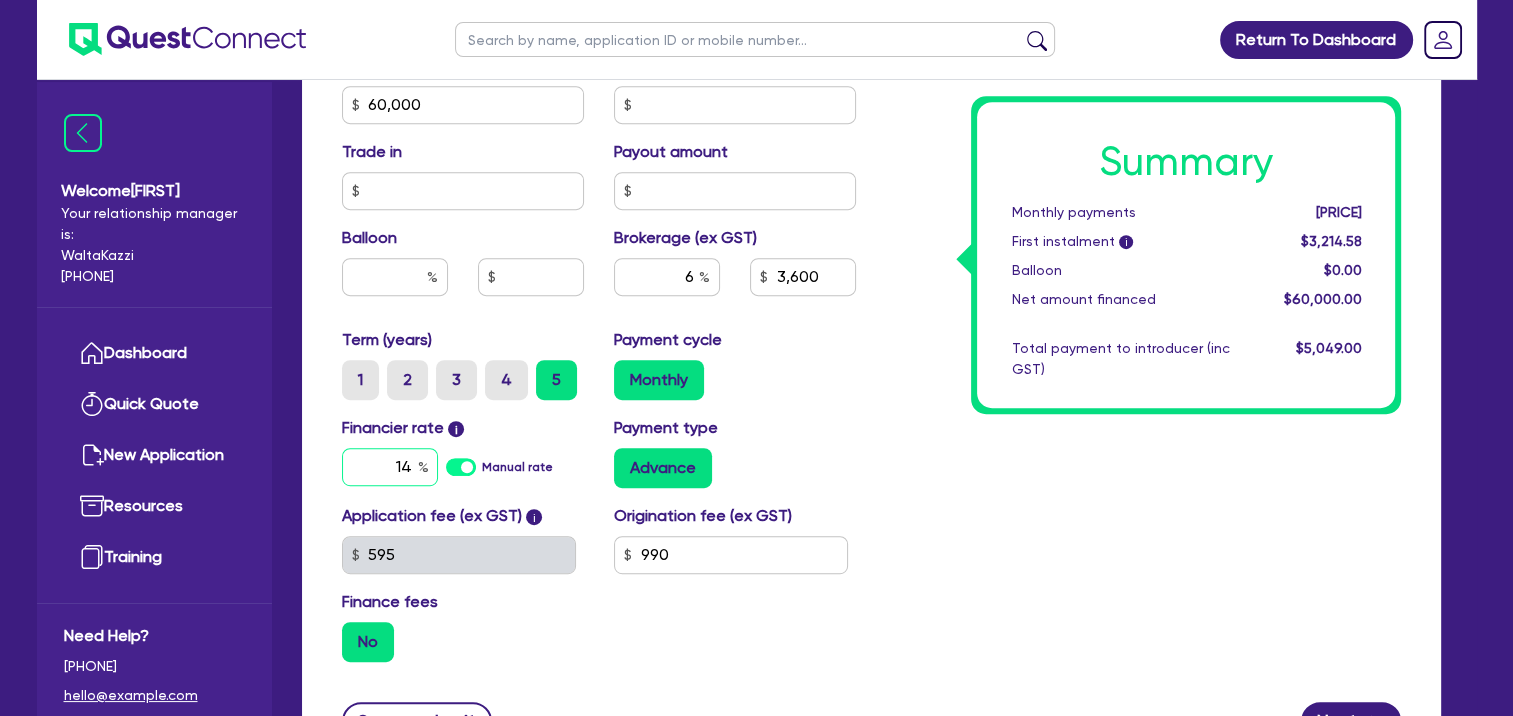 click on "14" at bounding box center (390, 467) 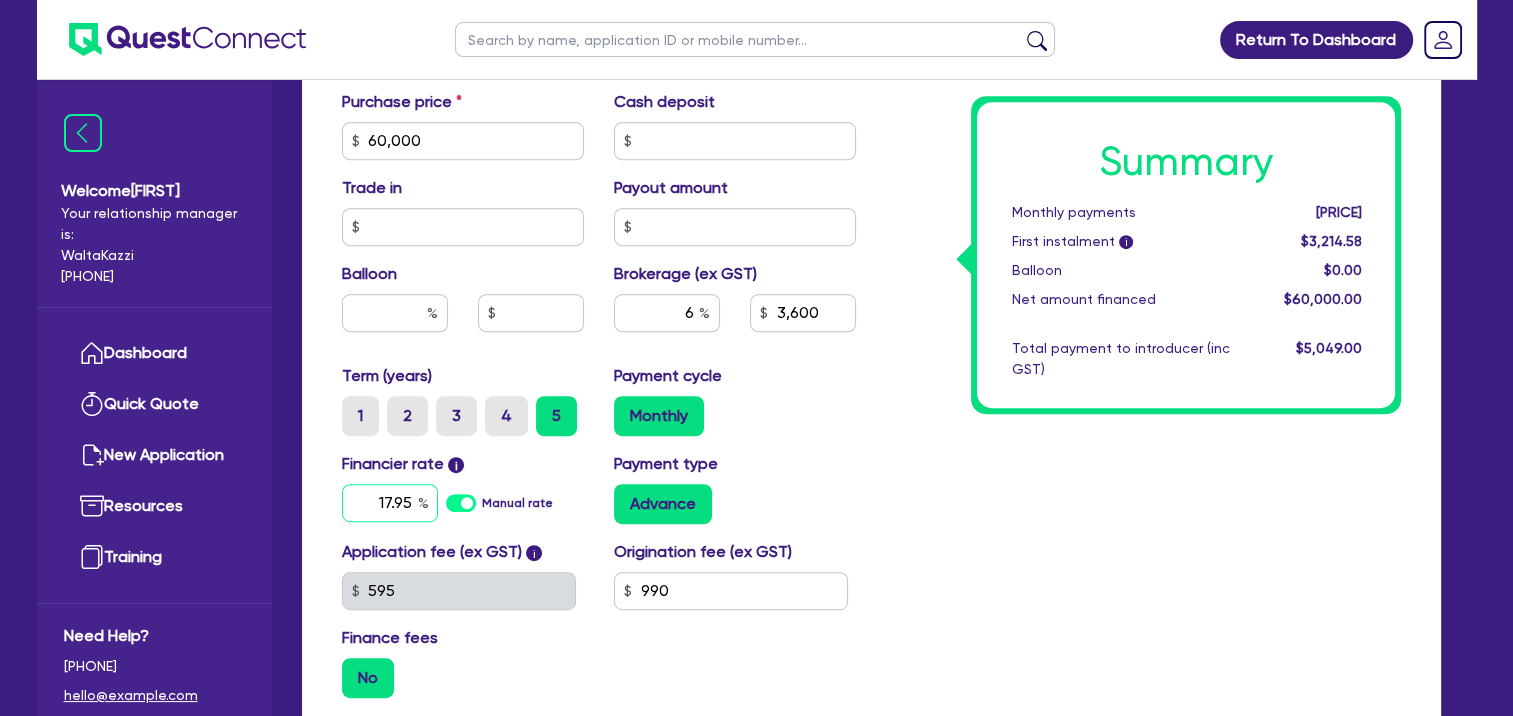 scroll, scrollTop: 900, scrollLeft: 0, axis: vertical 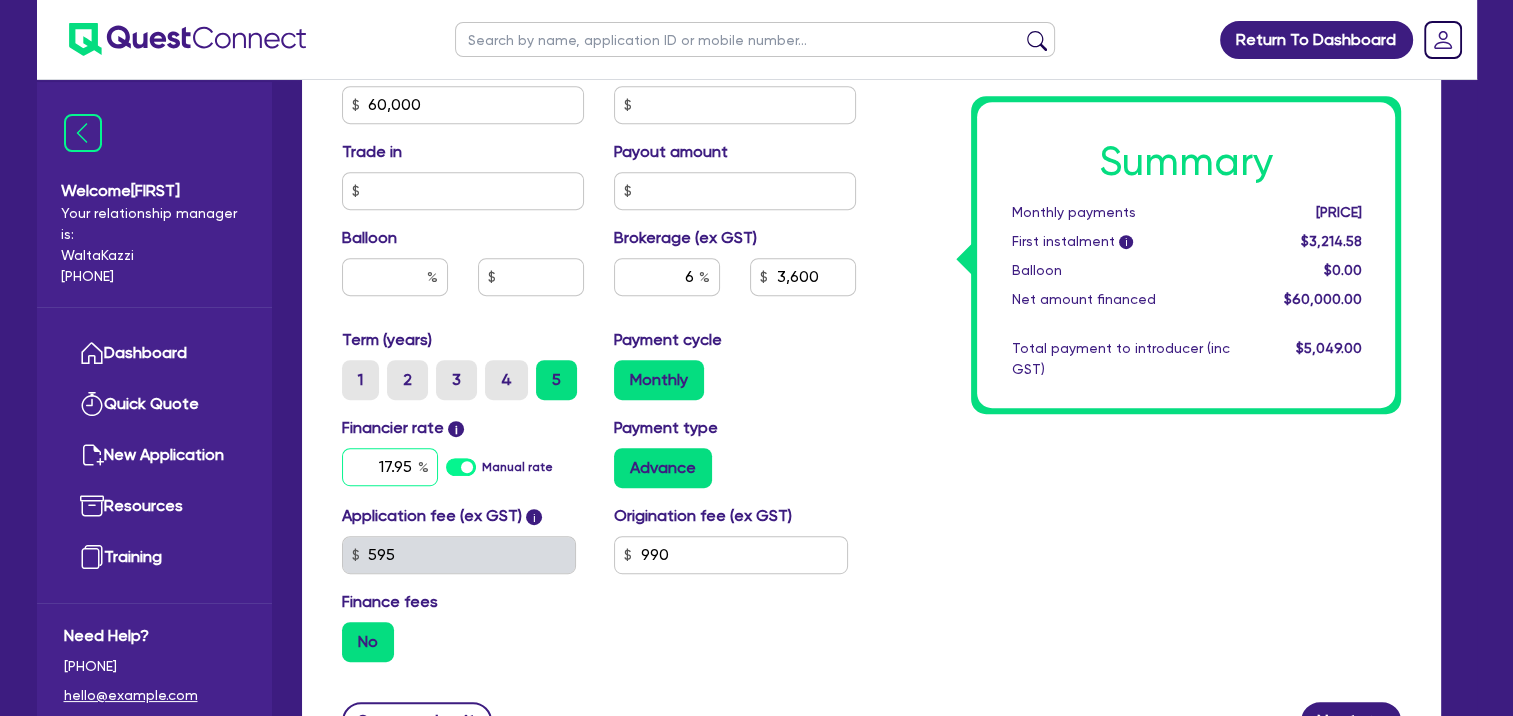 type on "17.95" 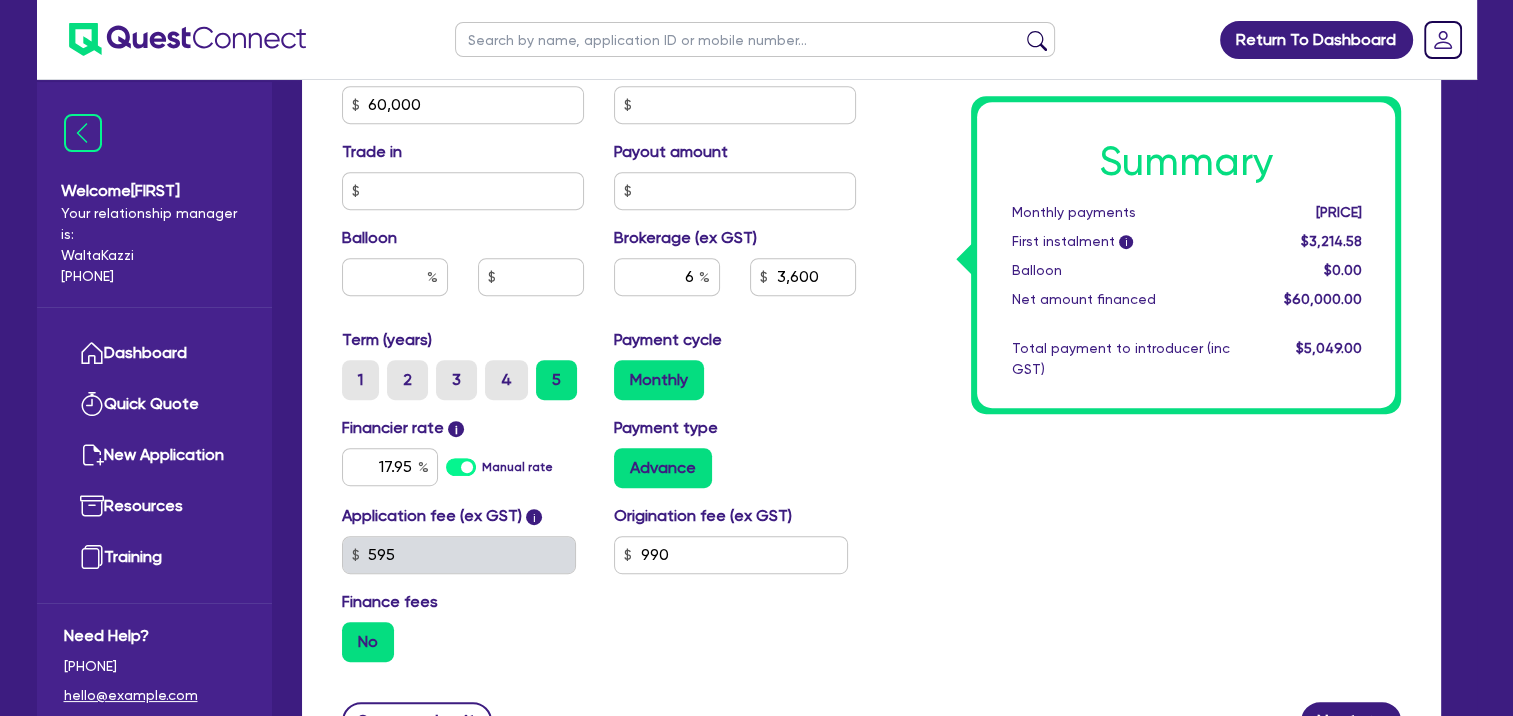 click on "Advance" at bounding box center [470, 380] 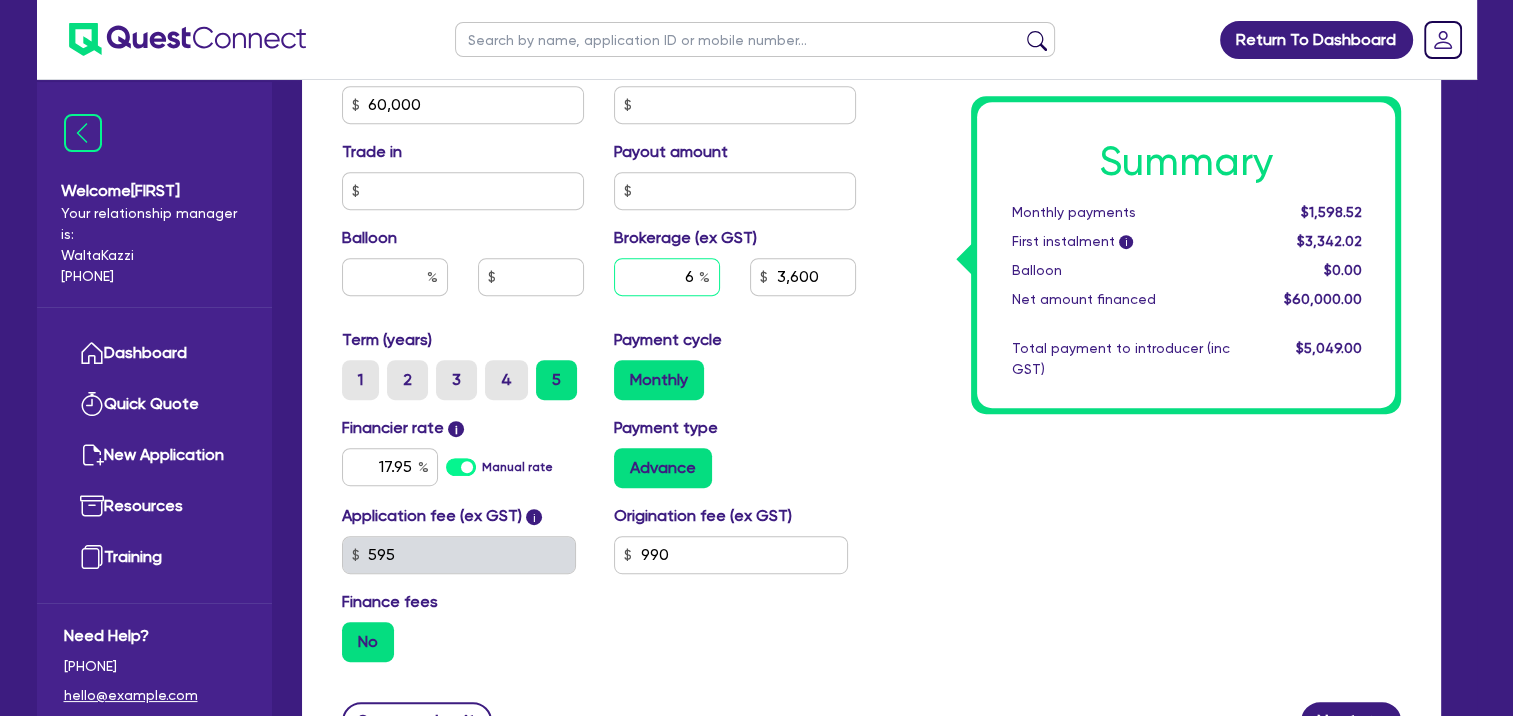 click on "6" at bounding box center [667, 277] 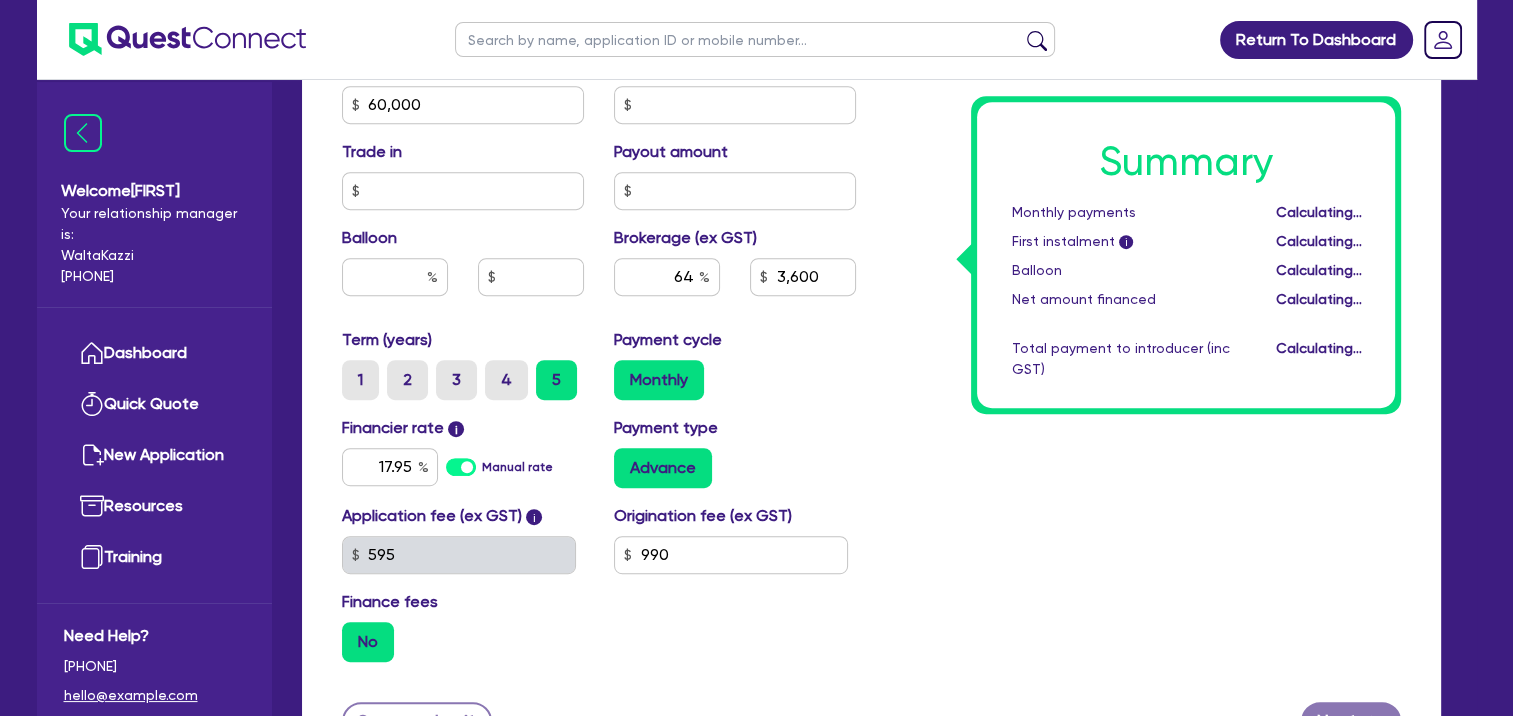 click on "Summary Monthly   payments Calculating... First instalment i Calculating... Balloon Calculating... Net amount financed Calculating... Total payment to introducer (inc GST) Calculating..." at bounding box center [1143, 93] 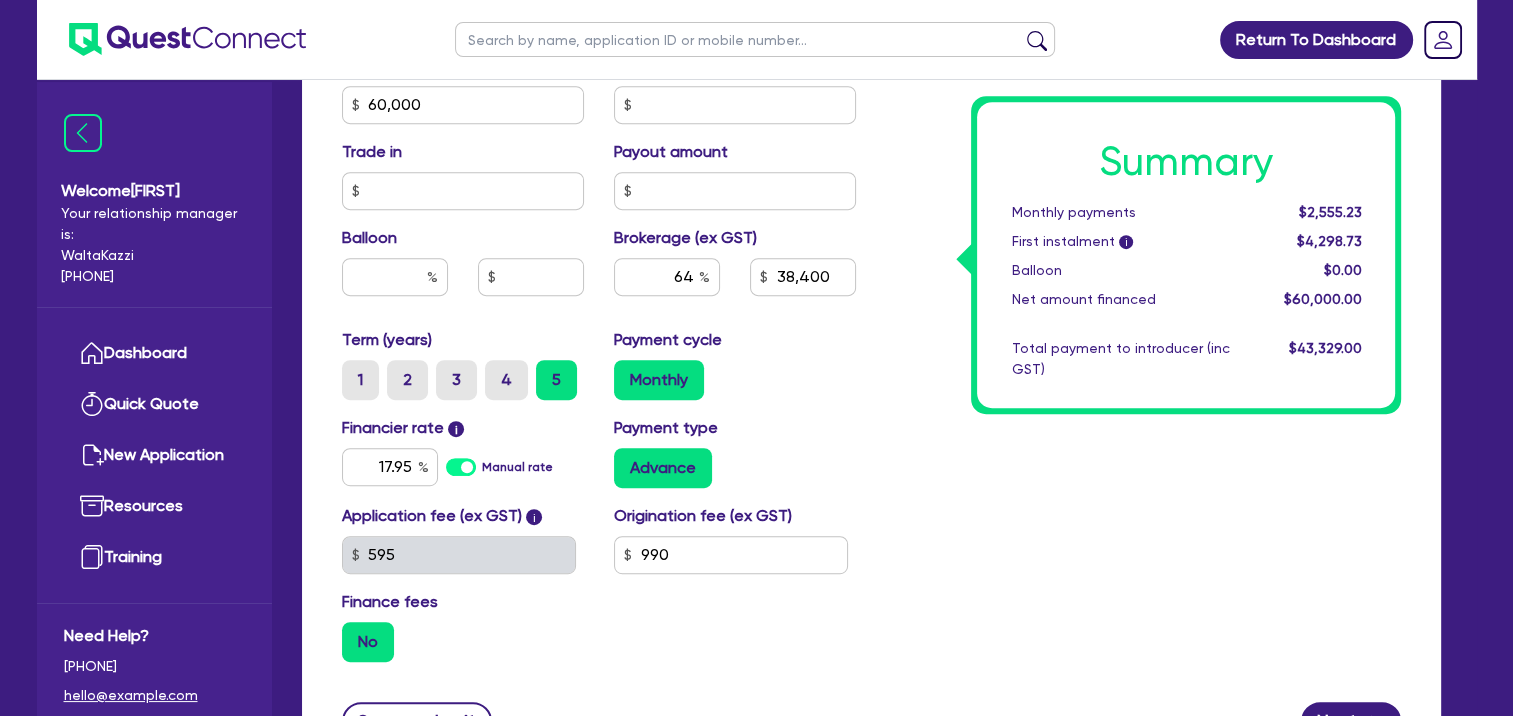 drag, startPoint x: 1017, startPoint y: 492, endPoint x: 796, endPoint y: 355, distance: 260.01923 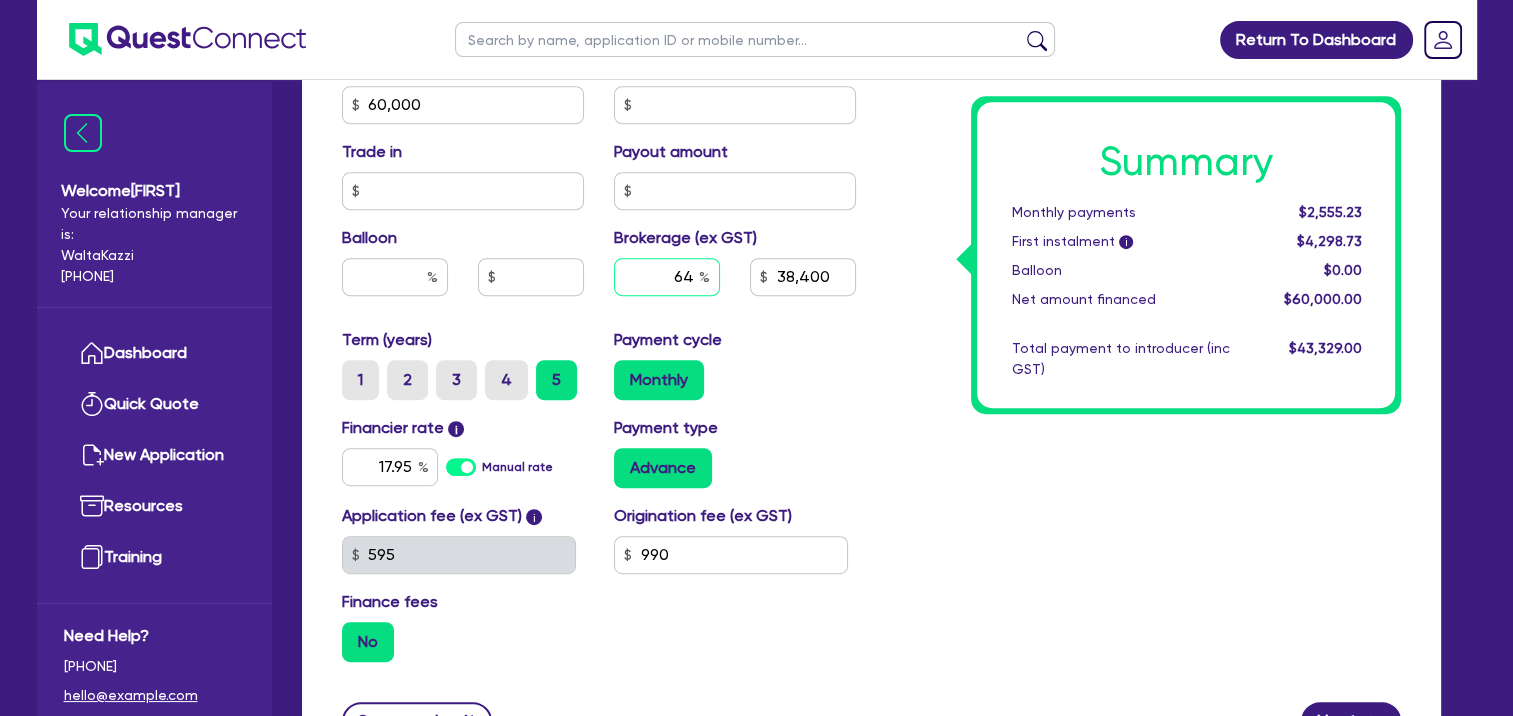 click on "64" at bounding box center (667, 277) 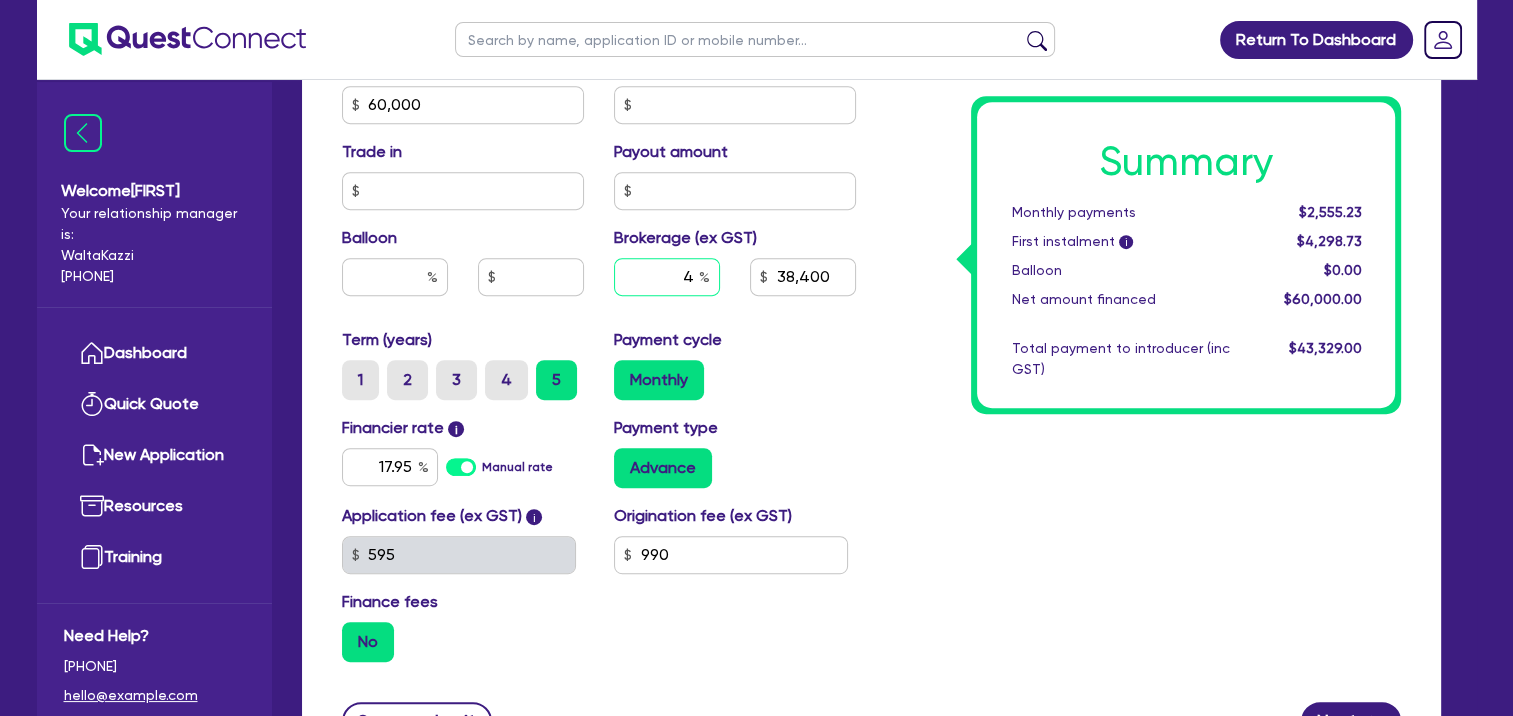 type on "4" 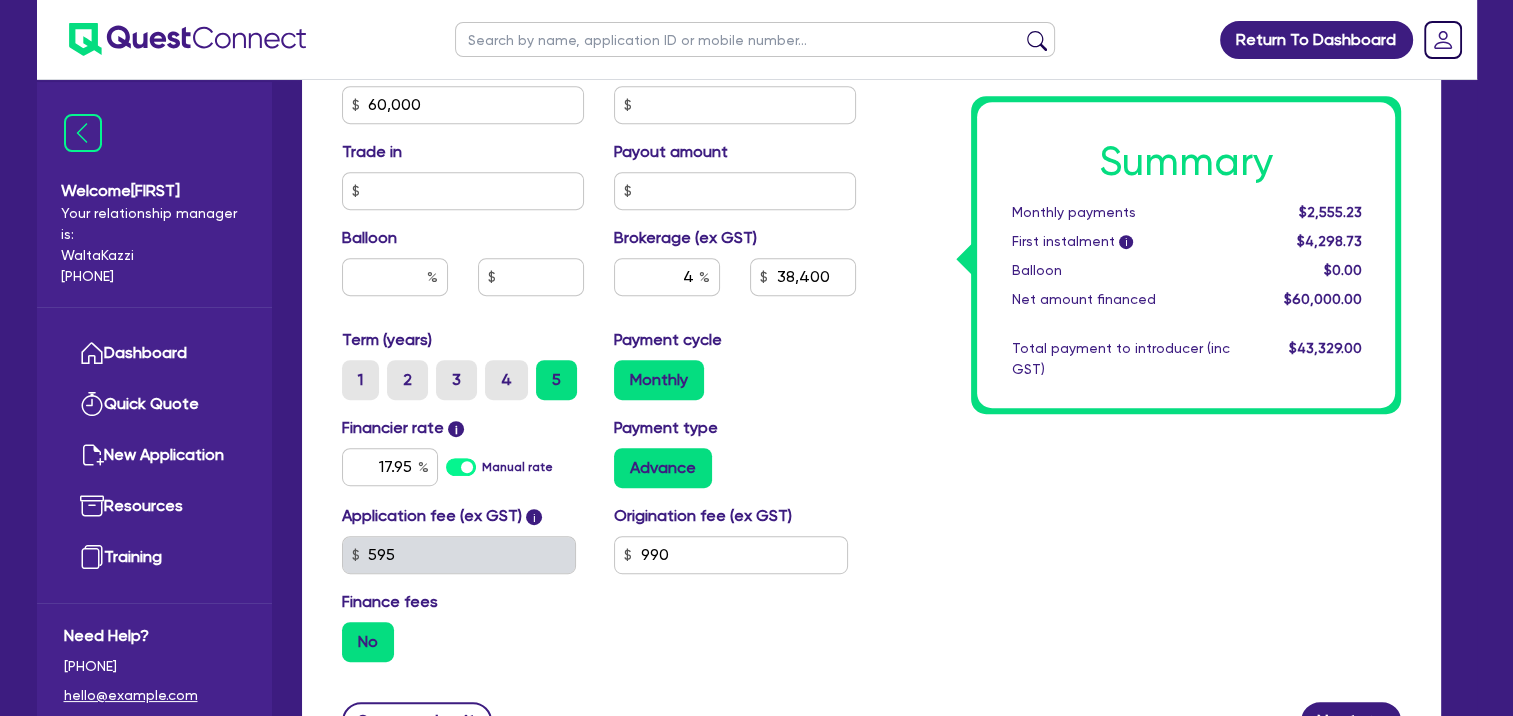click on "Summary Monthly   payments [PRICE] First instalment i [PRICE] Balloon [PRICE] Net amount financed [PRICE] Total payment to introducer (inc GST) [PRICE]" at bounding box center (1143, 93) 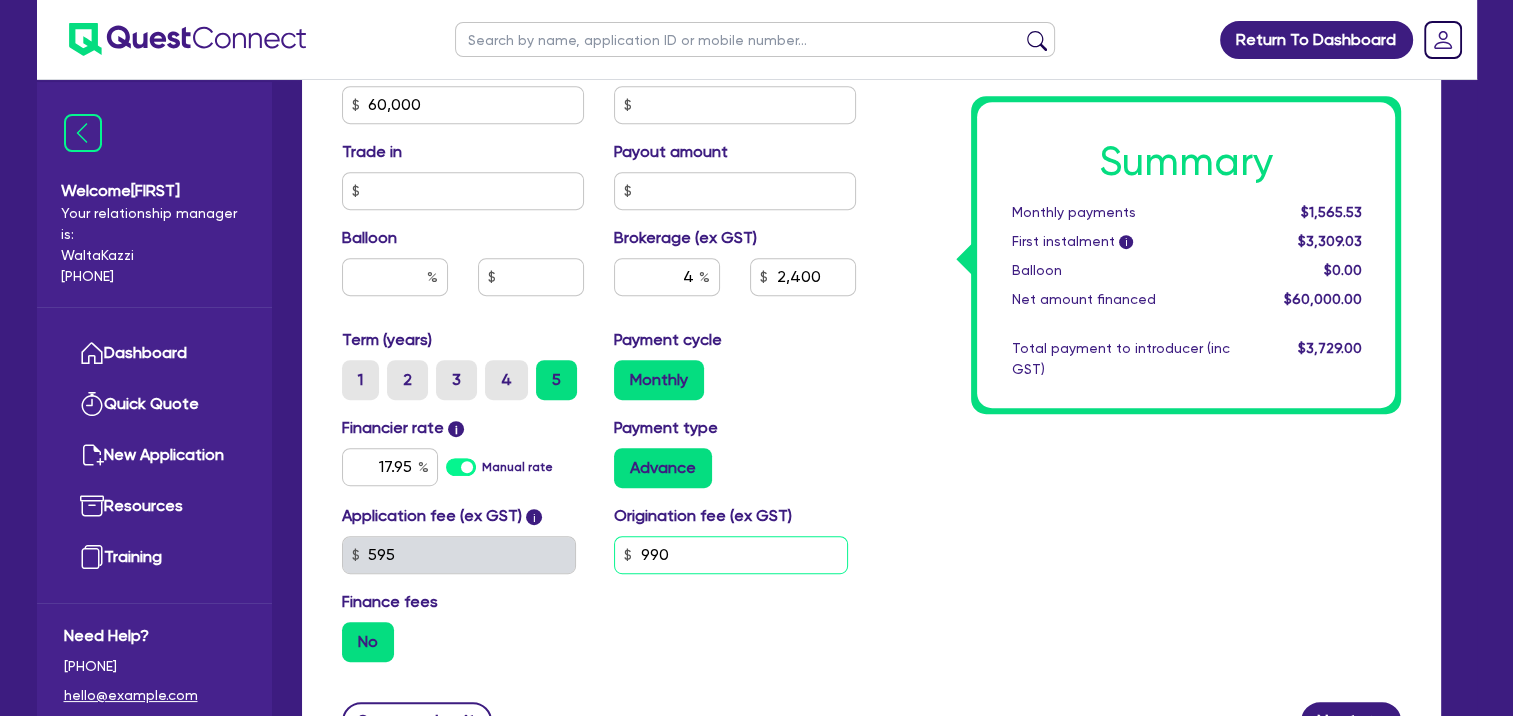 drag, startPoint x: 714, startPoint y: 580, endPoint x: 604, endPoint y: 543, distance: 116.05602 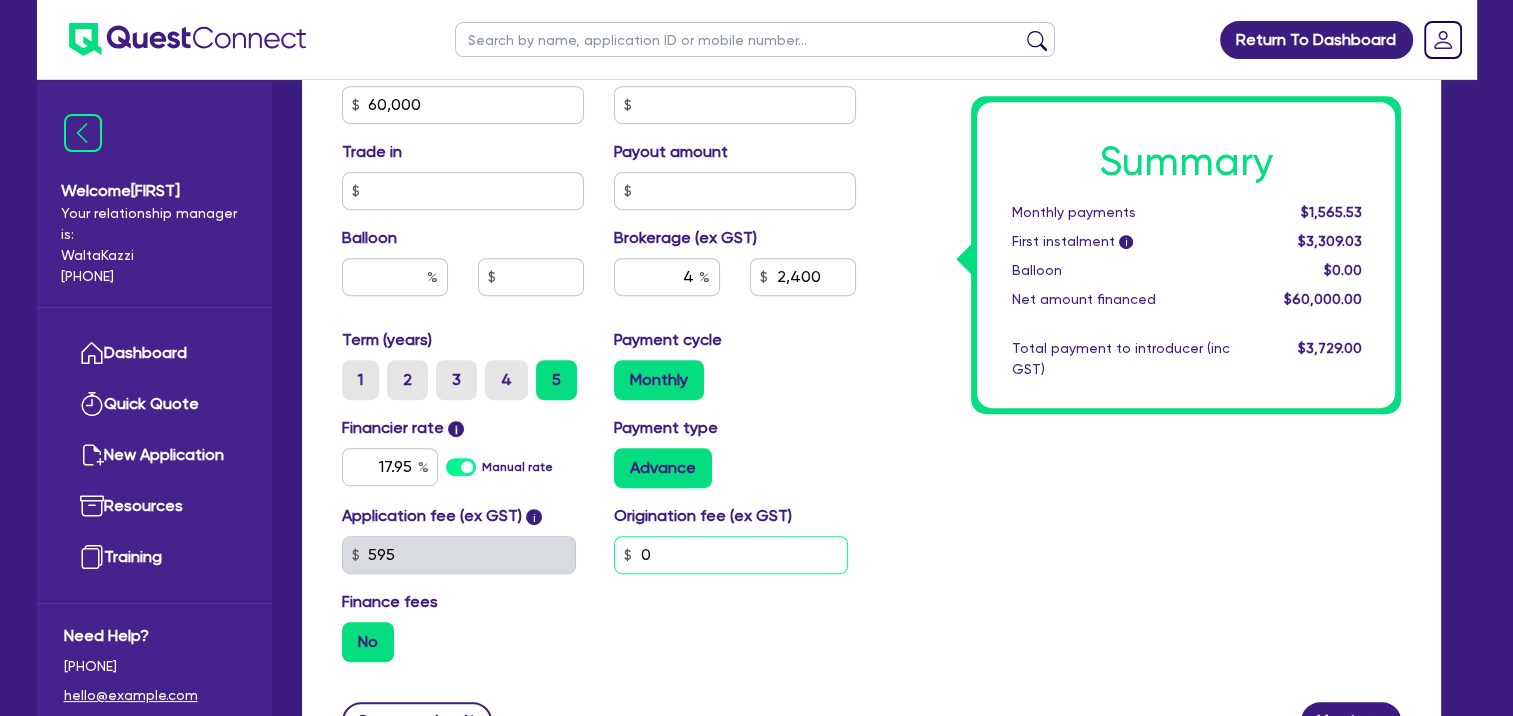 type on "0" 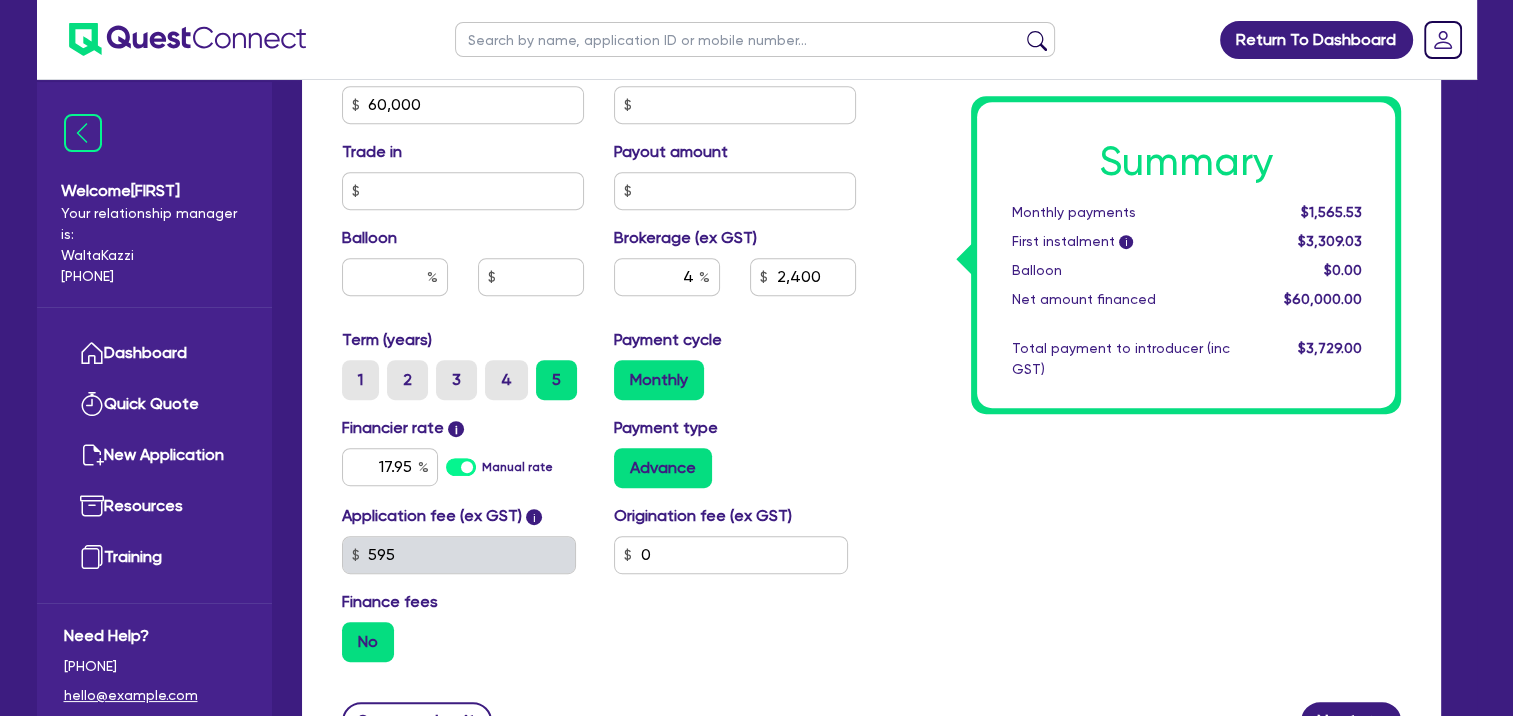 click on "Summary Monthly   payments [PRICE] First instalment i [PRICE] Balloon [PRICE] Net amount financed [PRICE] Total payment to introducer (inc GST) [PRICE]" at bounding box center (1143, 93) 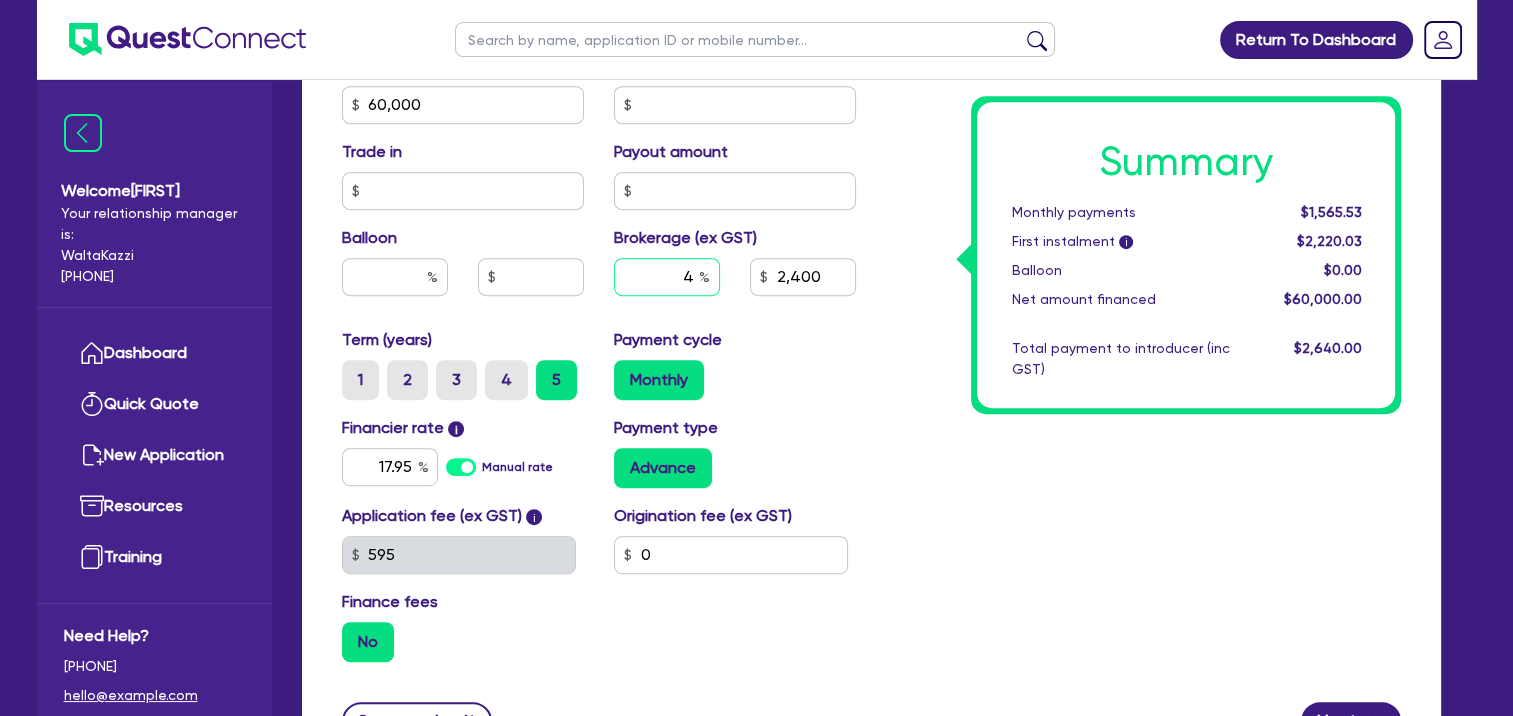 click on "4" at bounding box center (667, 277) 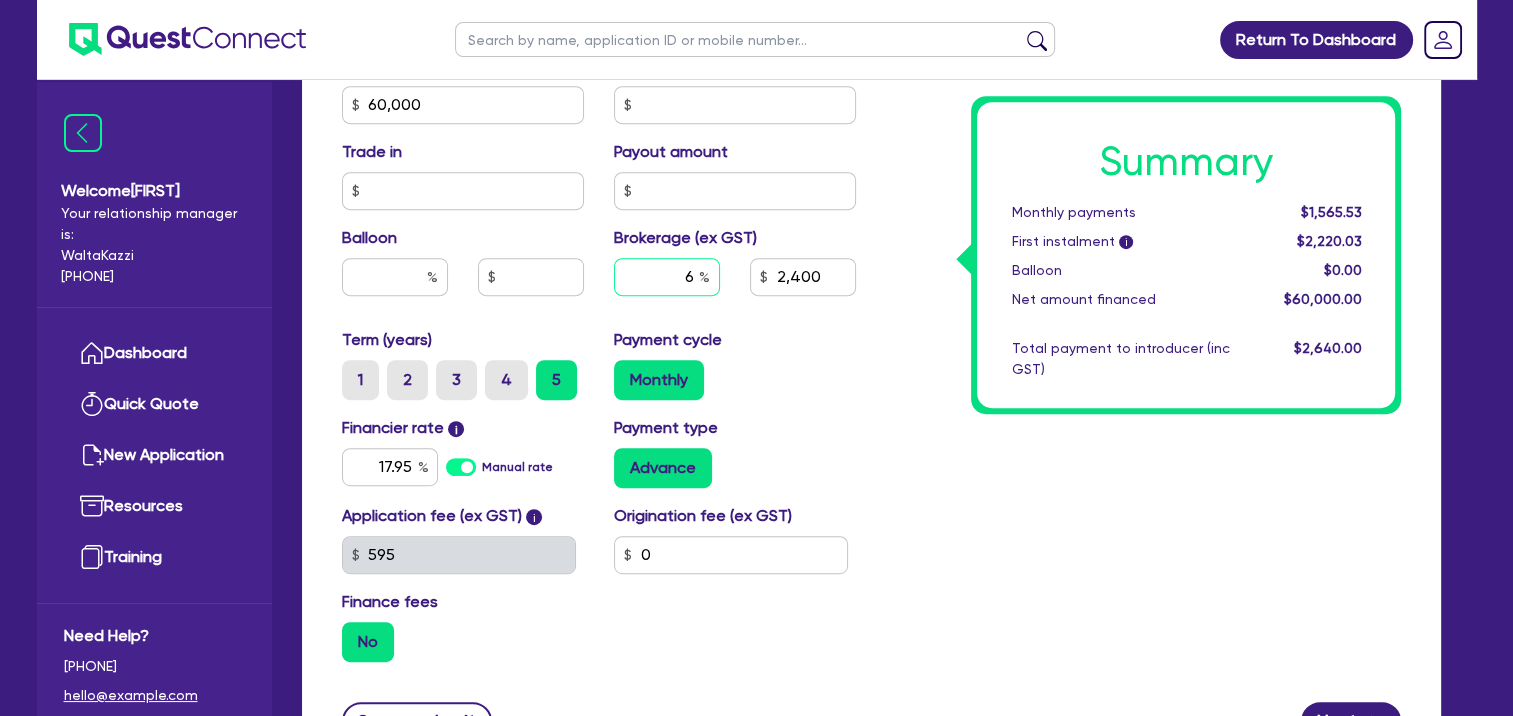 type on "6" 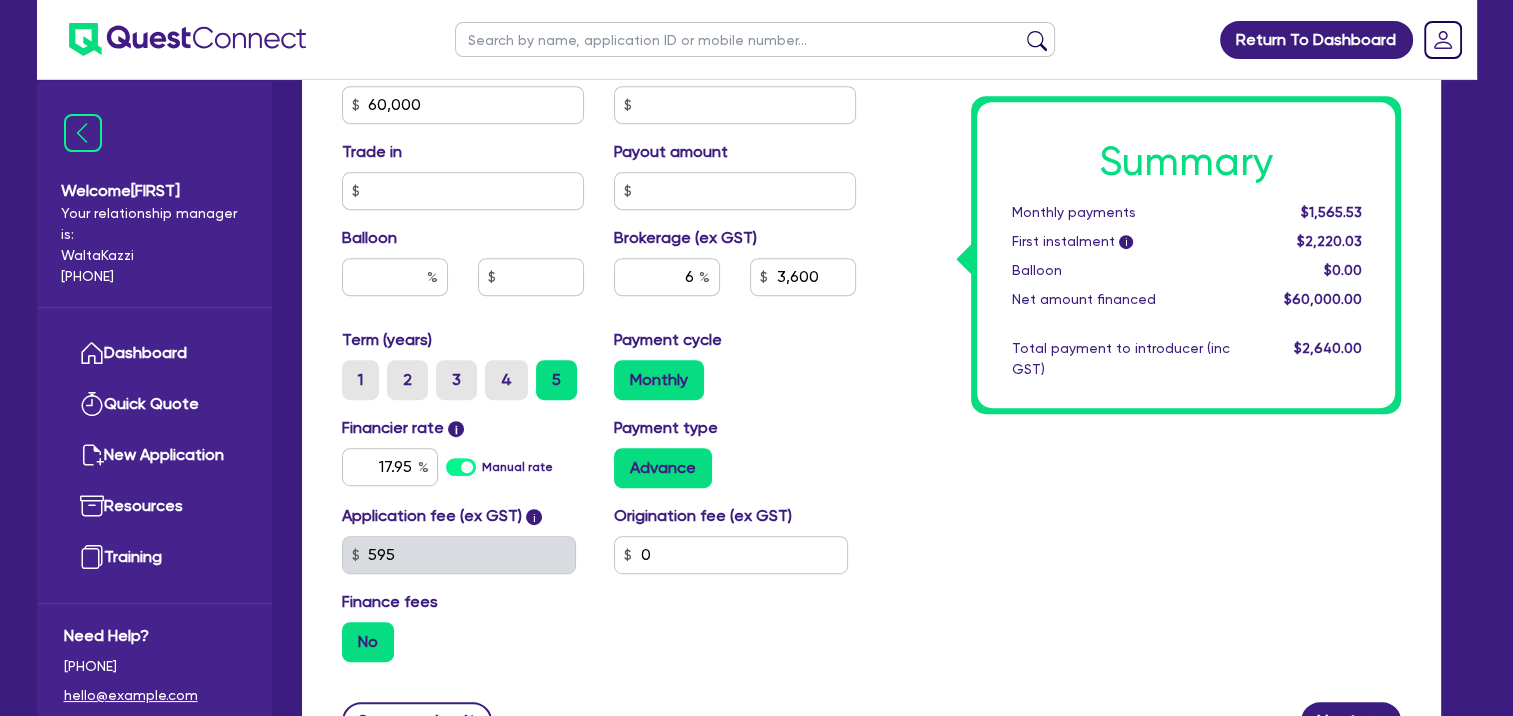 click on "Summary Monthly   payments [PRICE] First instalment i [PRICE] Balloon [PRICE] Net amount financed [PRICE] Total payment to introducer (inc GST) [PRICE]" at bounding box center [1143, 93] 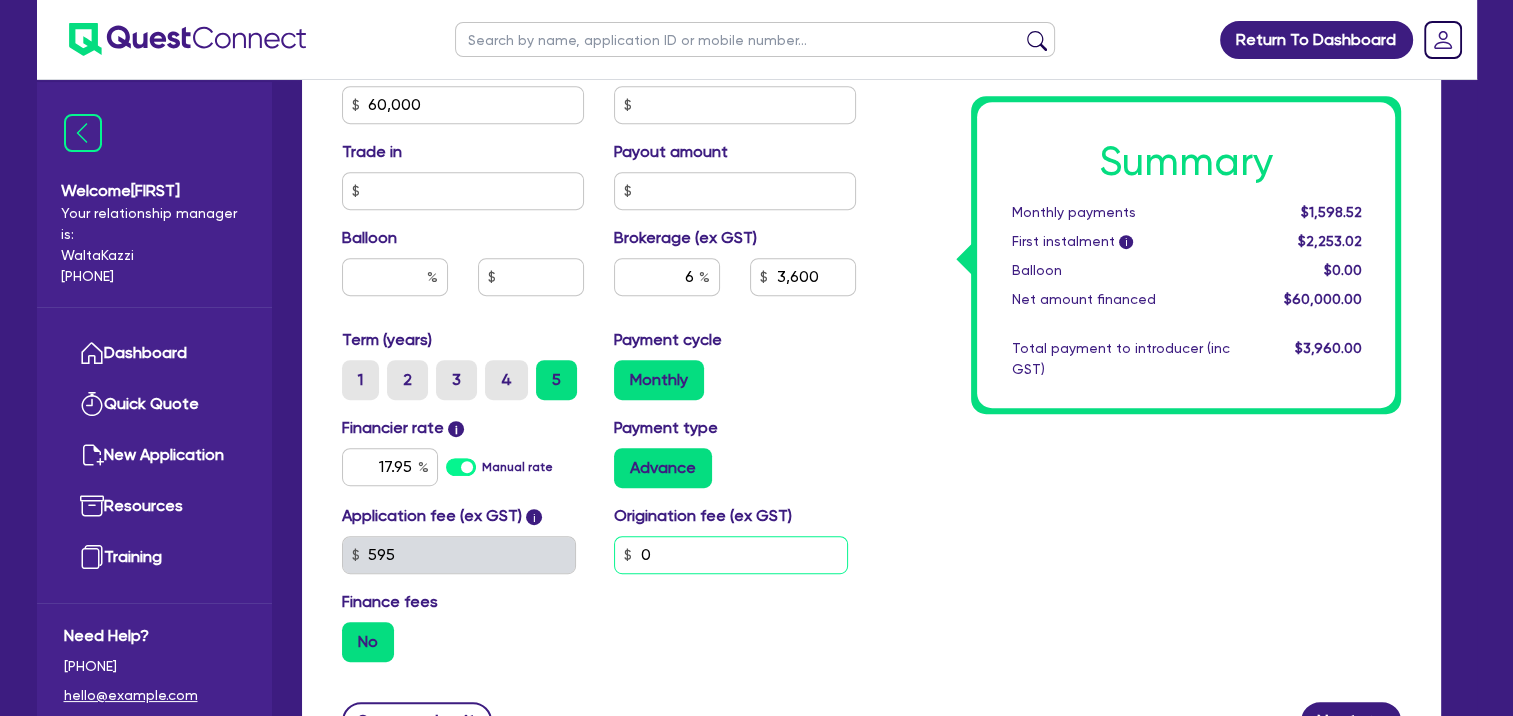 click on "0" at bounding box center (731, 555) 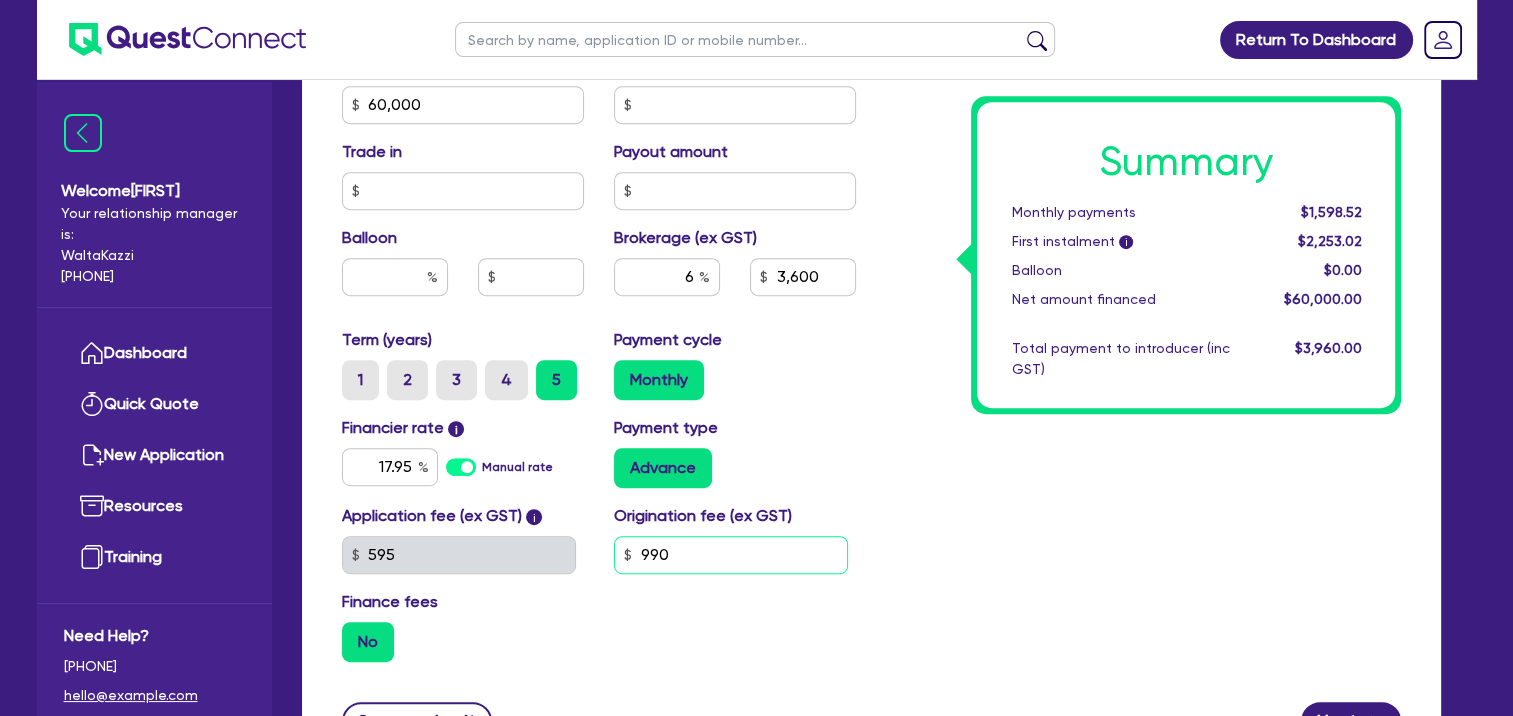 type on "990" 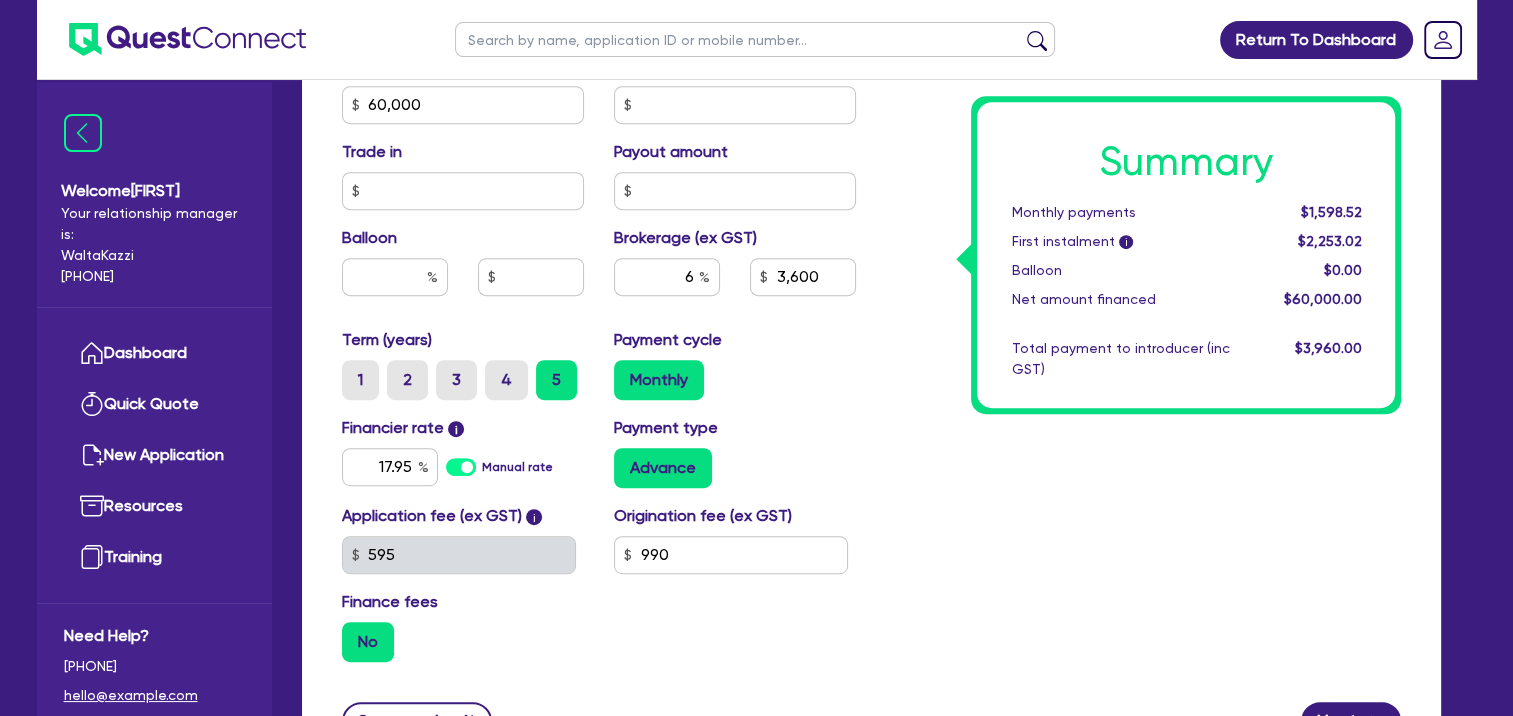 click on "Payment type Advance" at bounding box center (803, 277) 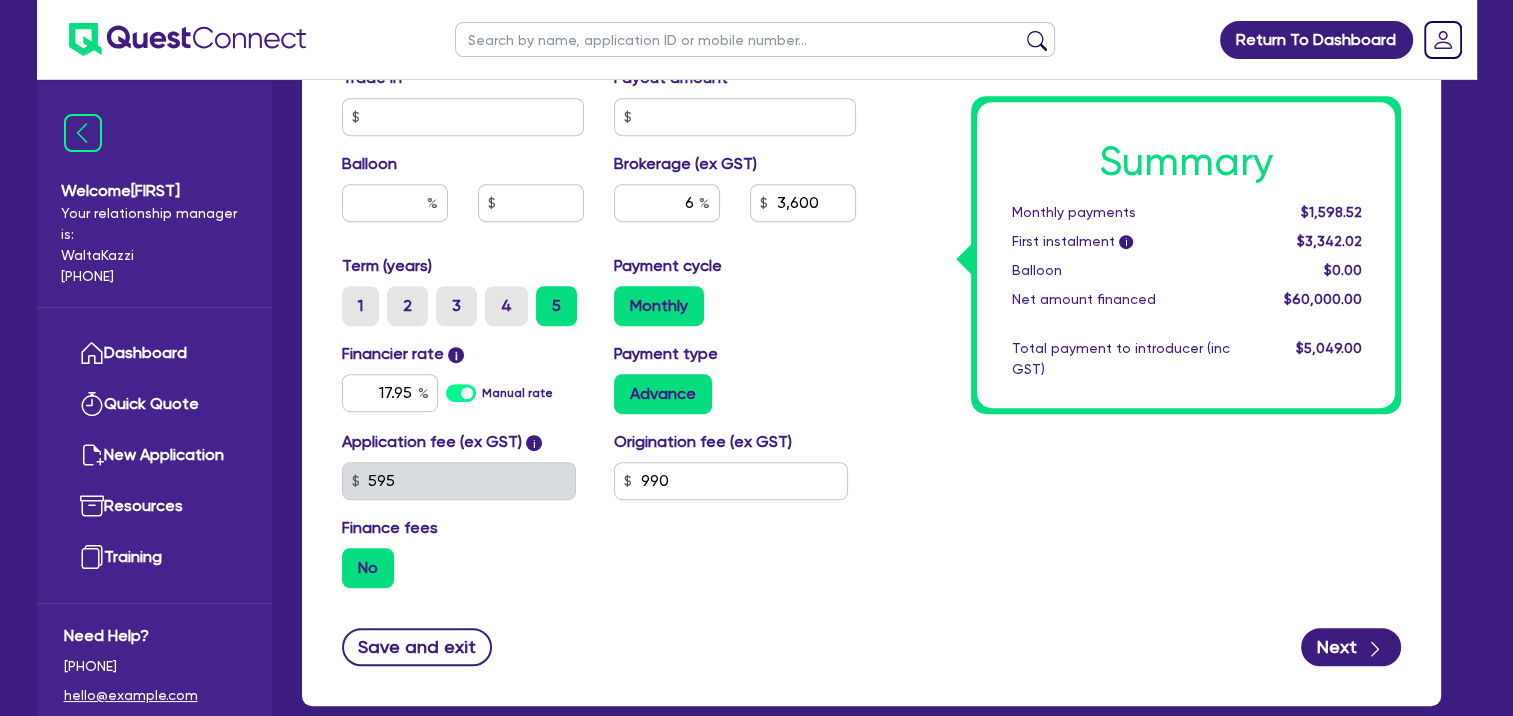 scroll, scrollTop: 1109, scrollLeft: 0, axis: vertical 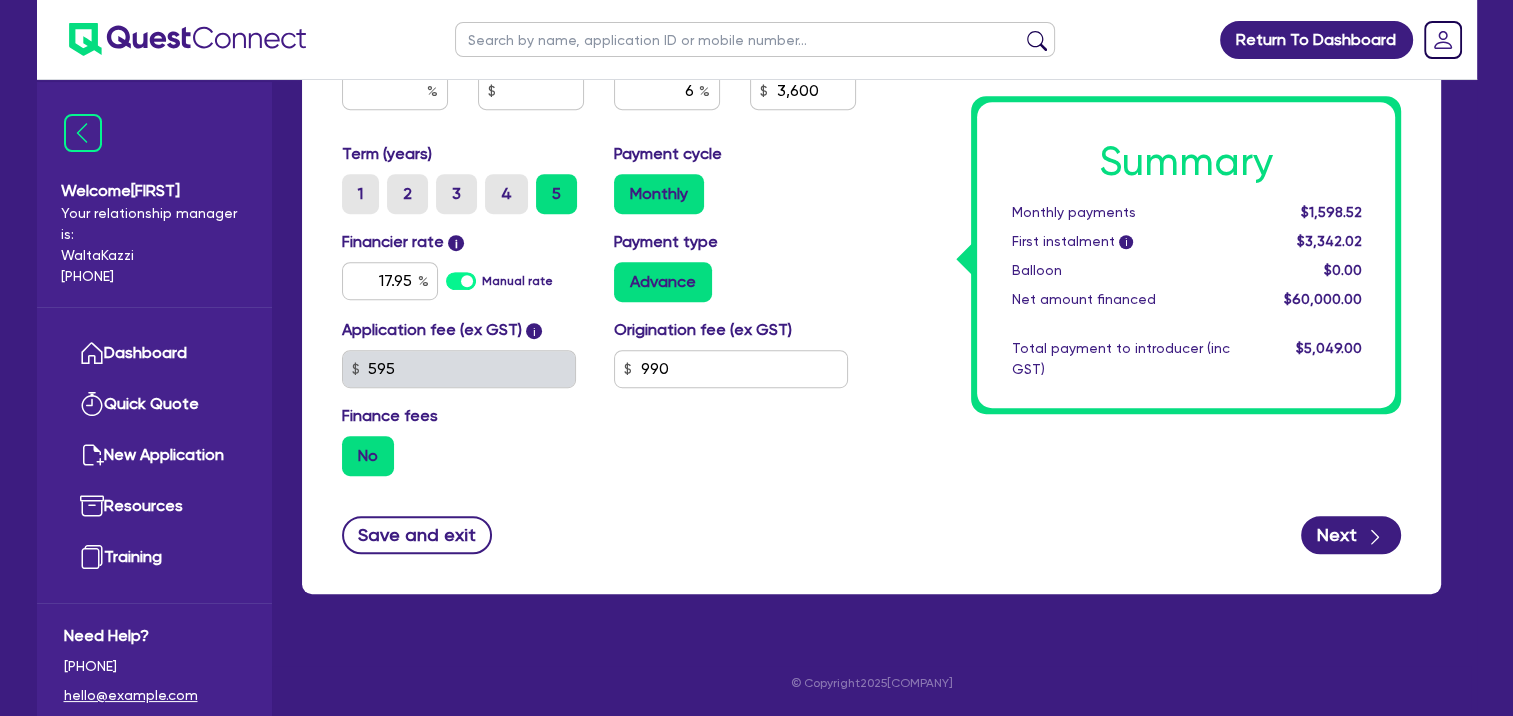 click on "Summary Monthly   payments [PRICE] First instalment i [PRICE] Balloon [PRICE] Net amount financed [PRICE] Total payment to introducer (inc GST) [PRICE]" at bounding box center [1143, -93] 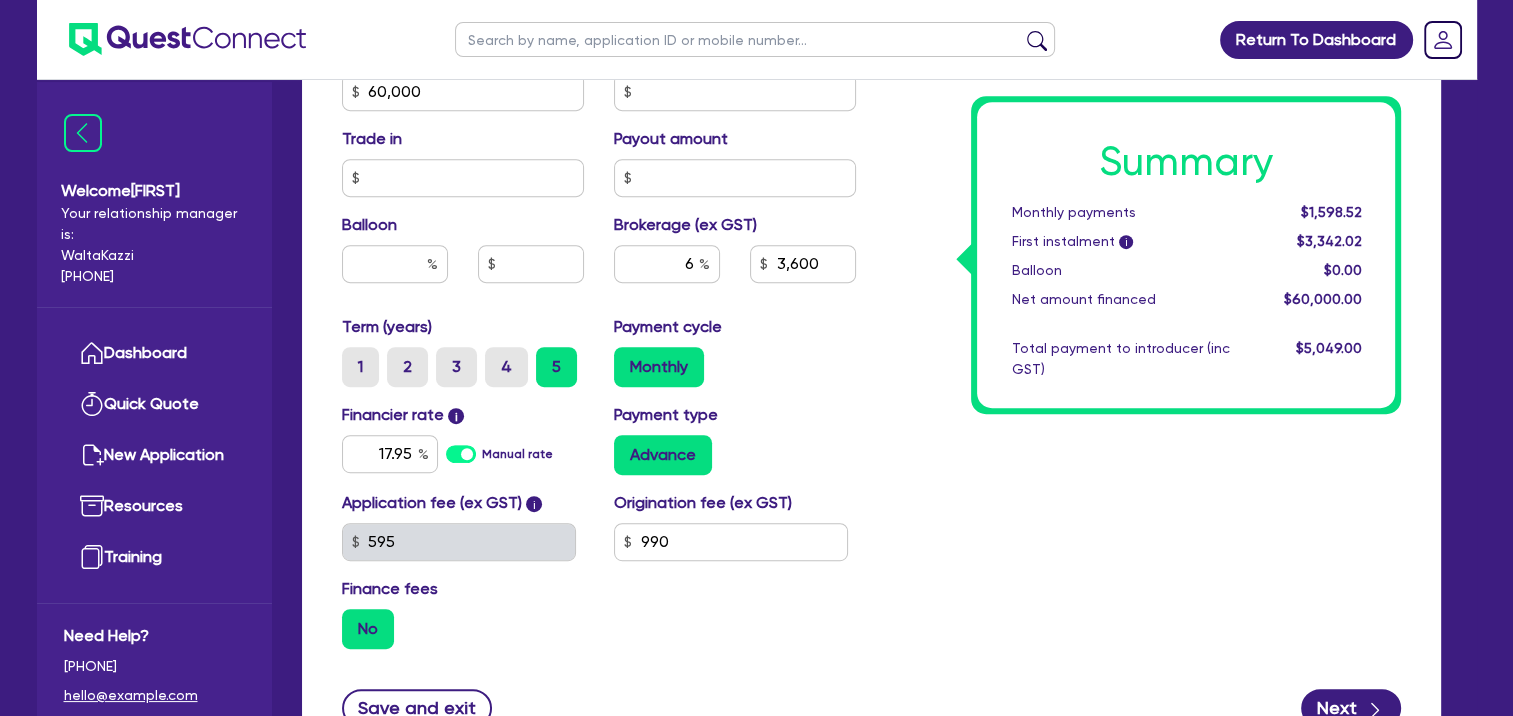 scroll, scrollTop: 909, scrollLeft: 0, axis: vertical 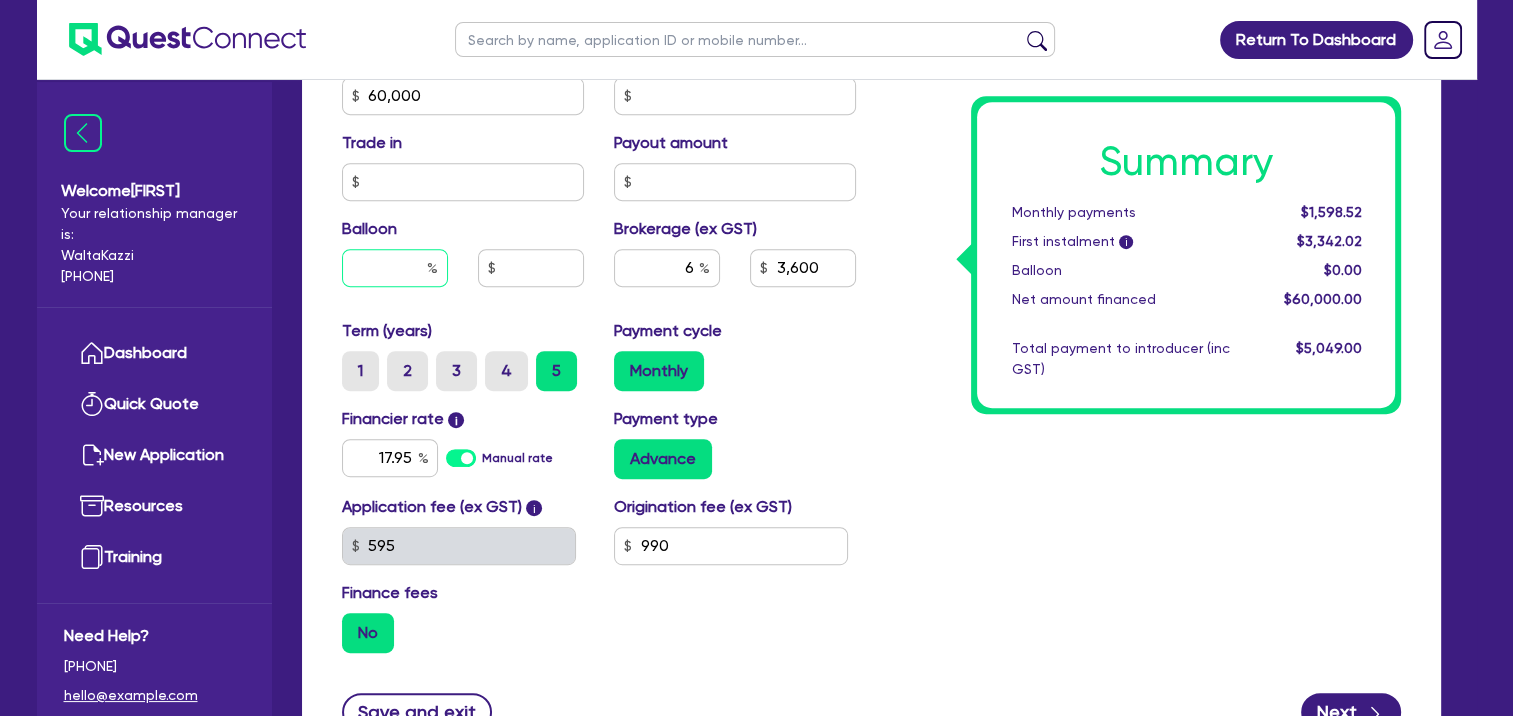 click at bounding box center [395, 268] 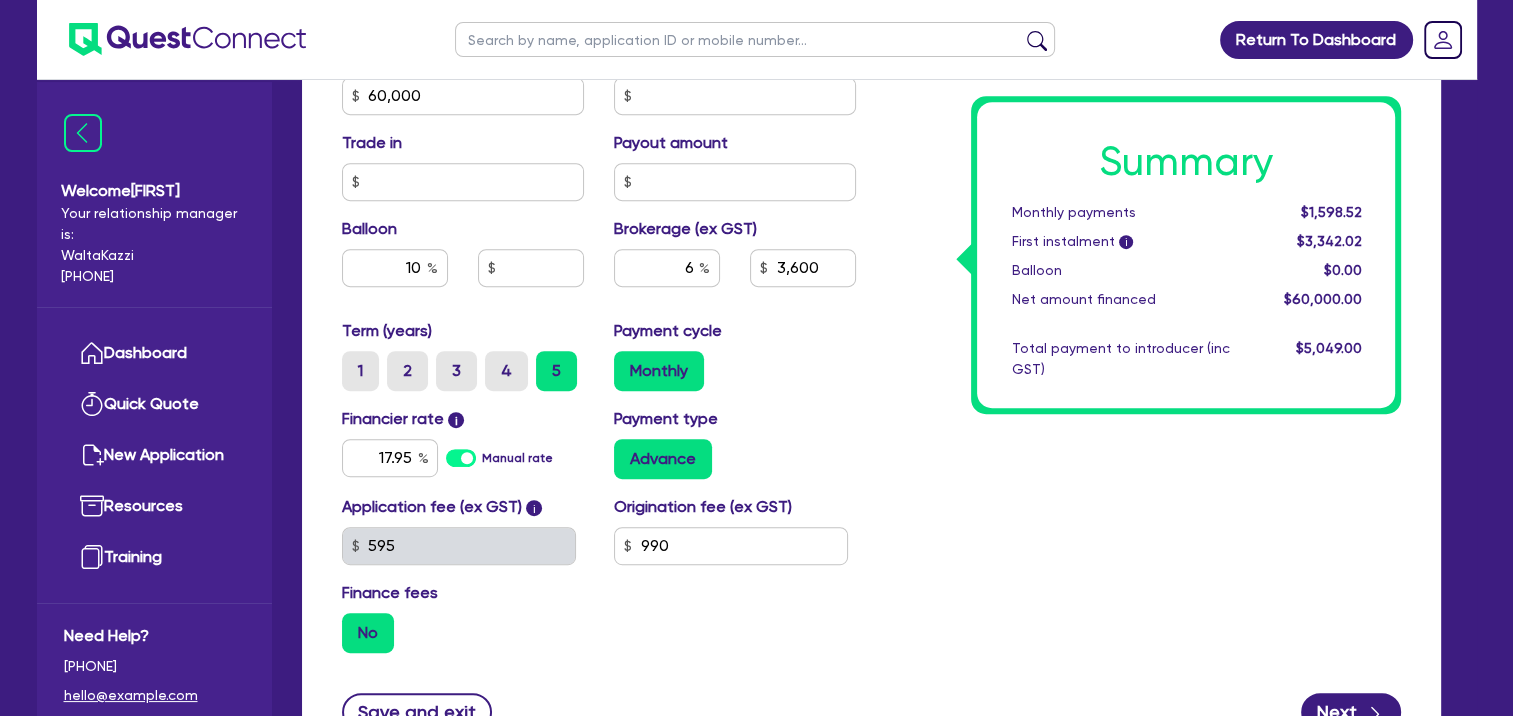 drag, startPoint x: 884, startPoint y: 432, endPoint x: 868, endPoint y: 432, distance: 16 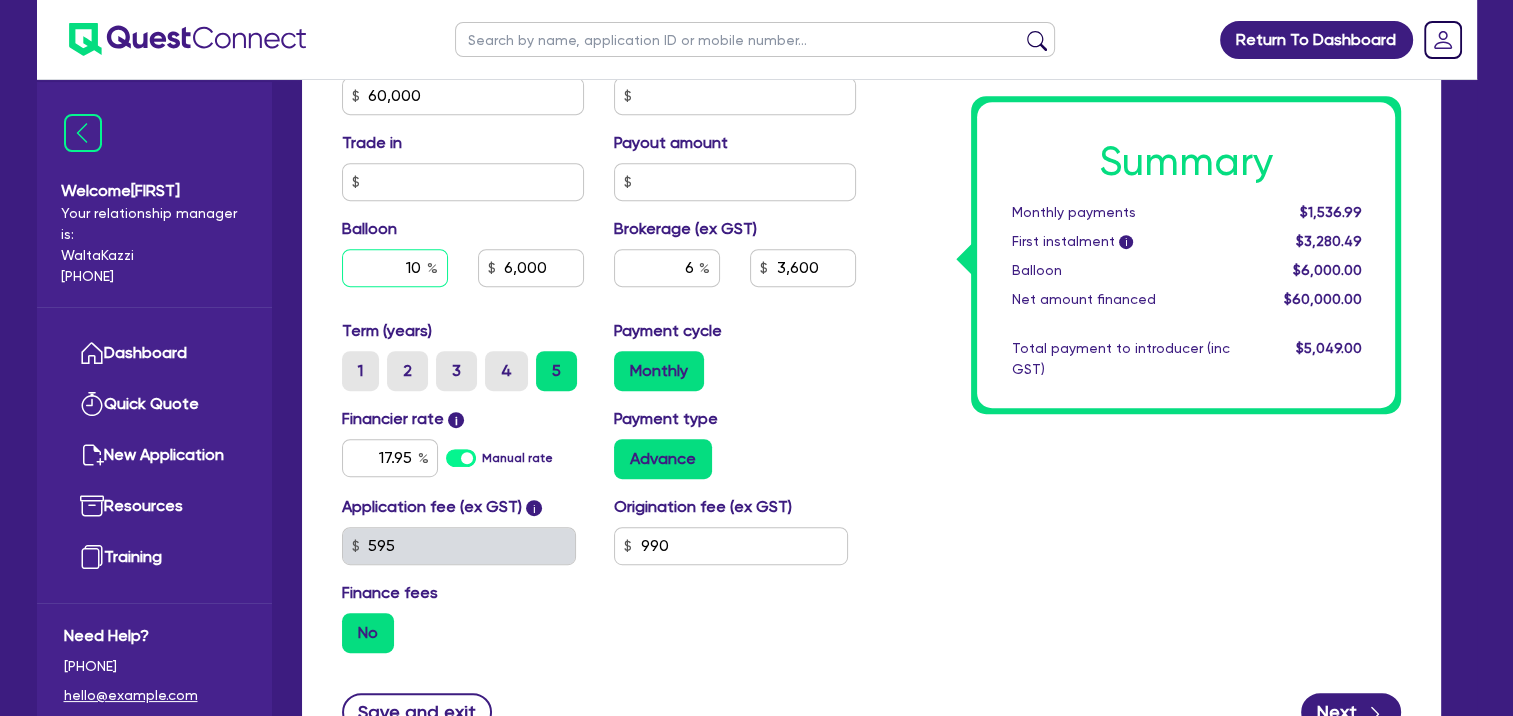 click on "10" at bounding box center [395, 268] 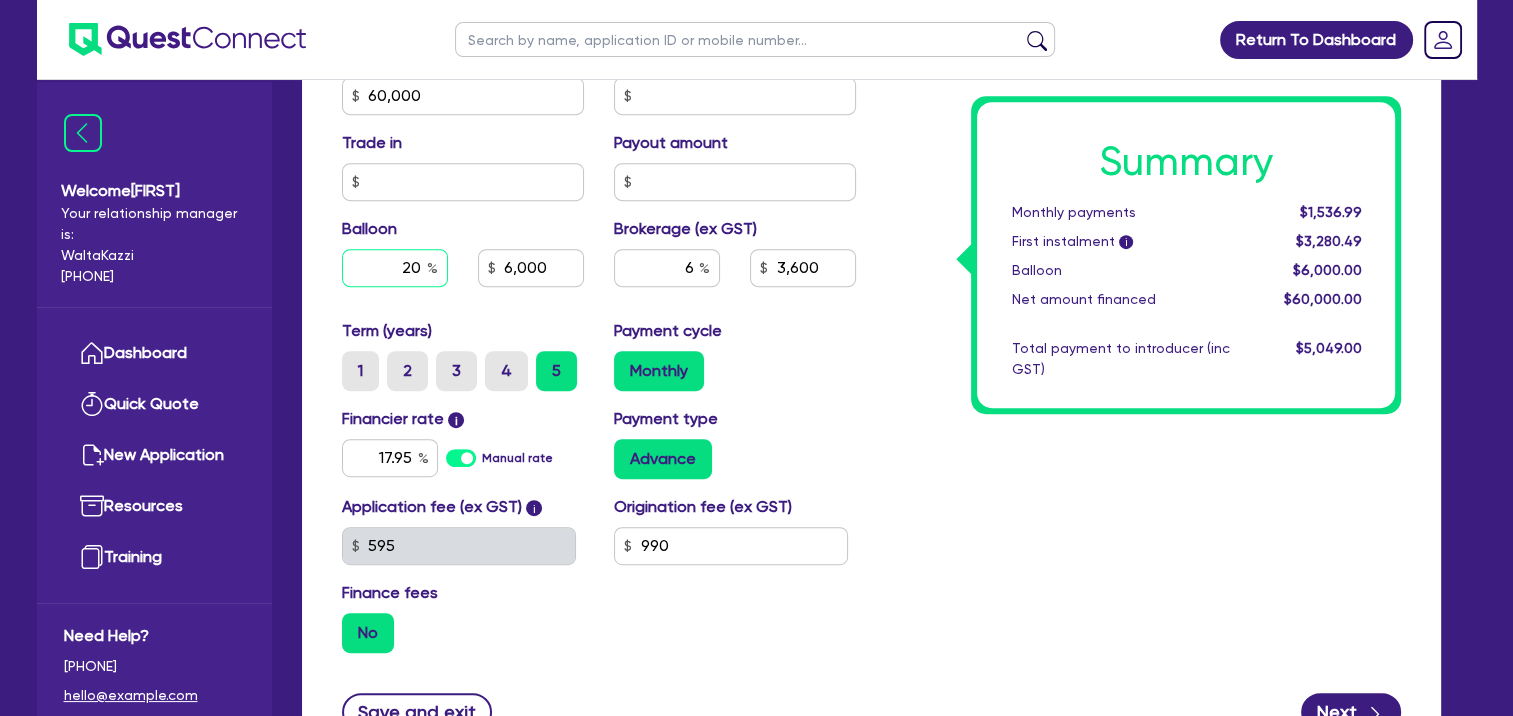 type on "20" 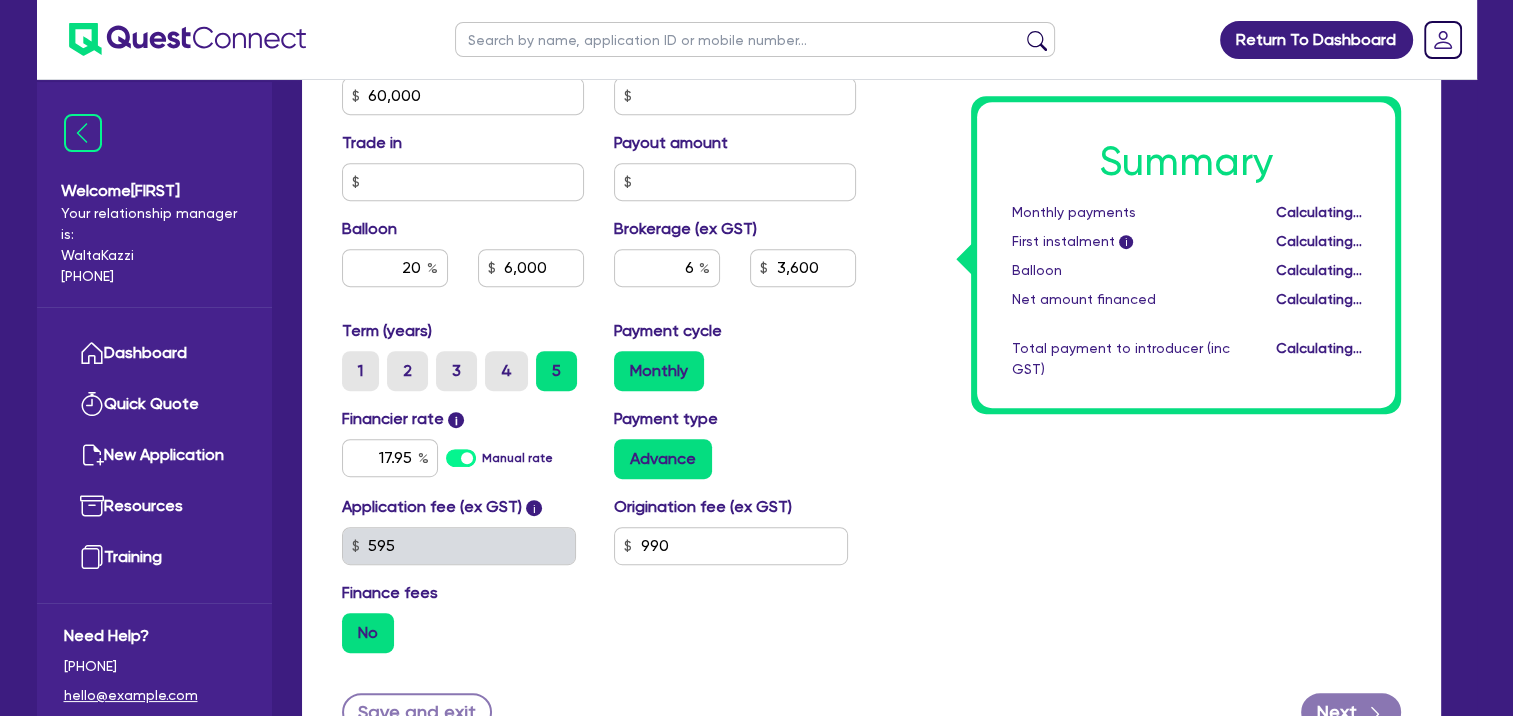 click on "Summary Monthly   payments Calculating... First instalment i Calculating... Balloon Calculating... Net amount financed Calculating... Total payment to introducer (inc GST) Calculating..." at bounding box center (1143, 84) 